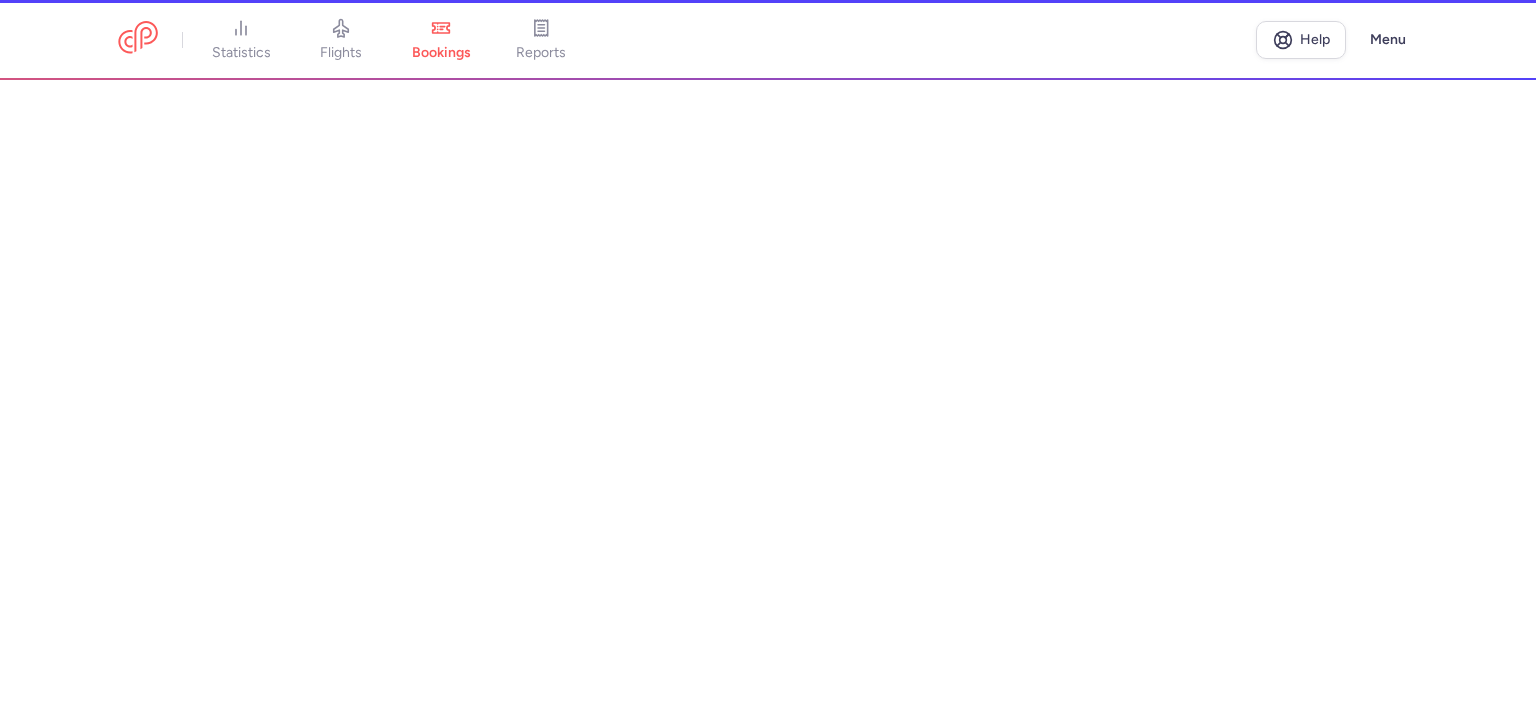 scroll, scrollTop: 0, scrollLeft: 0, axis: both 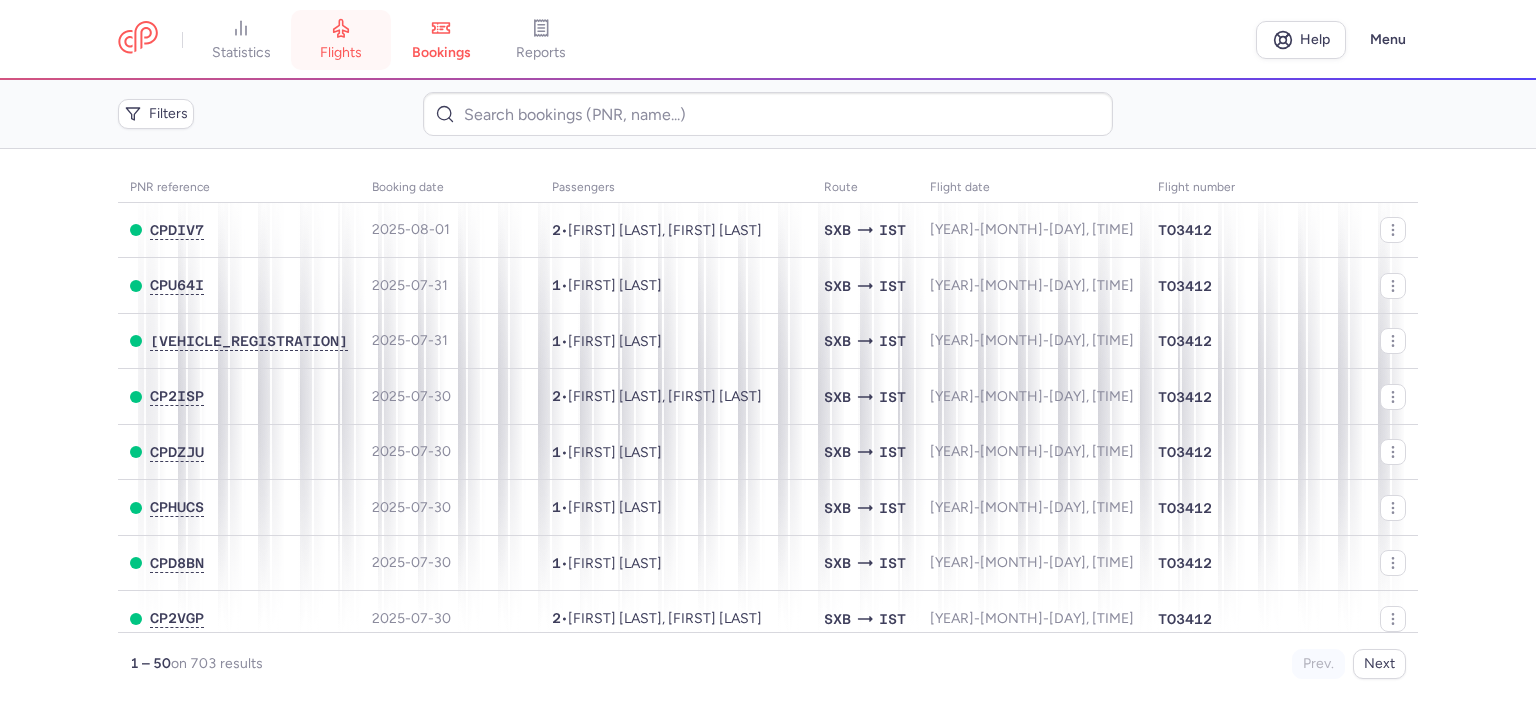 click on "flights" at bounding box center (341, 40) 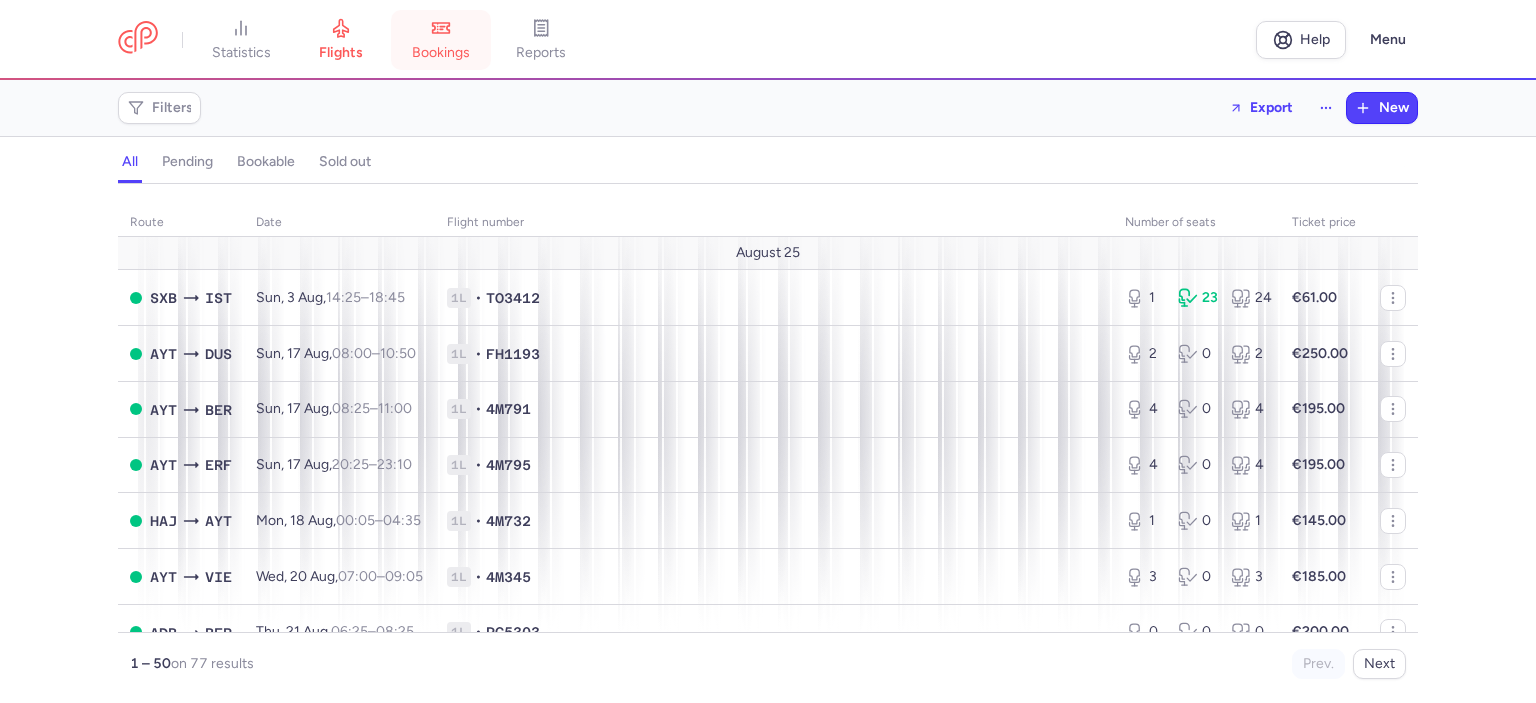 click on "bookings" at bounding box center (441, 53) 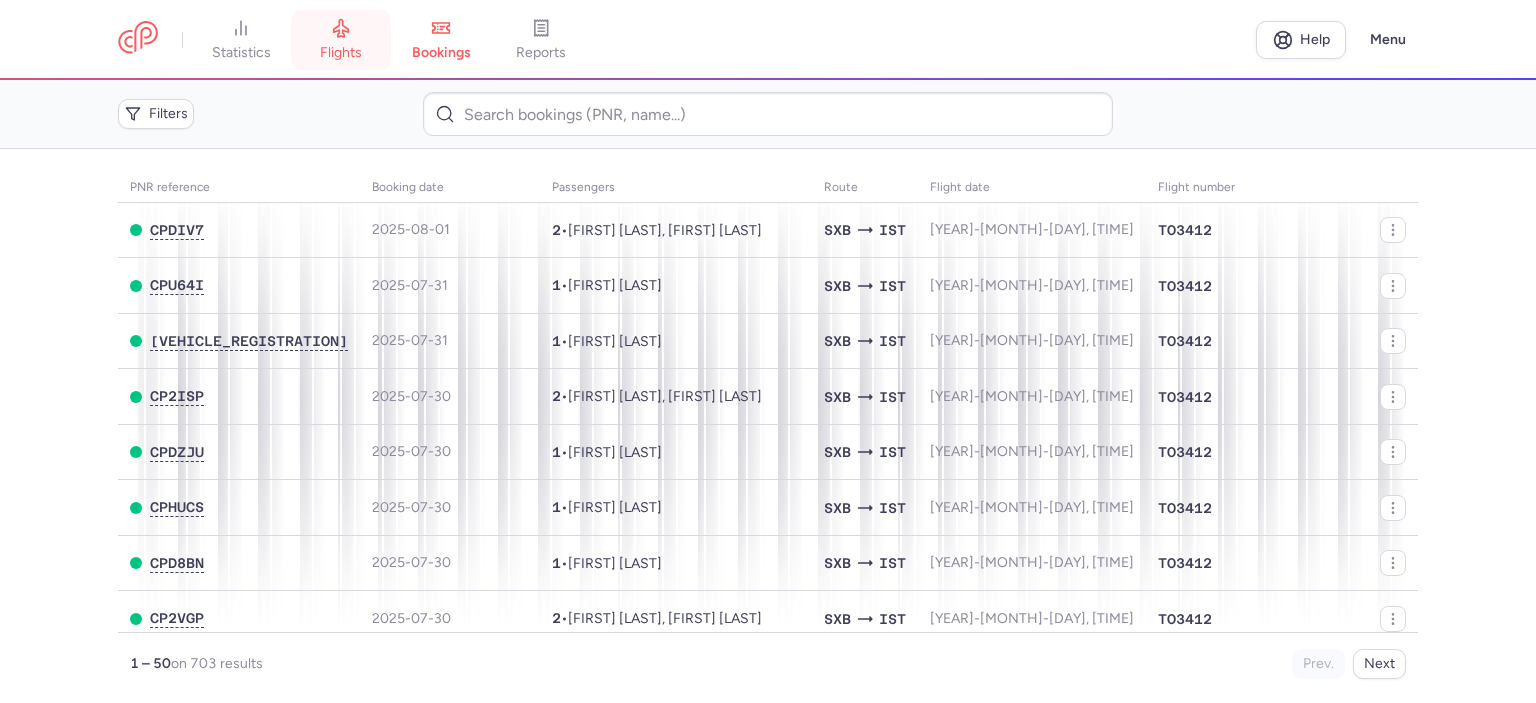 click on "flights" at bounding box center [341, 53] 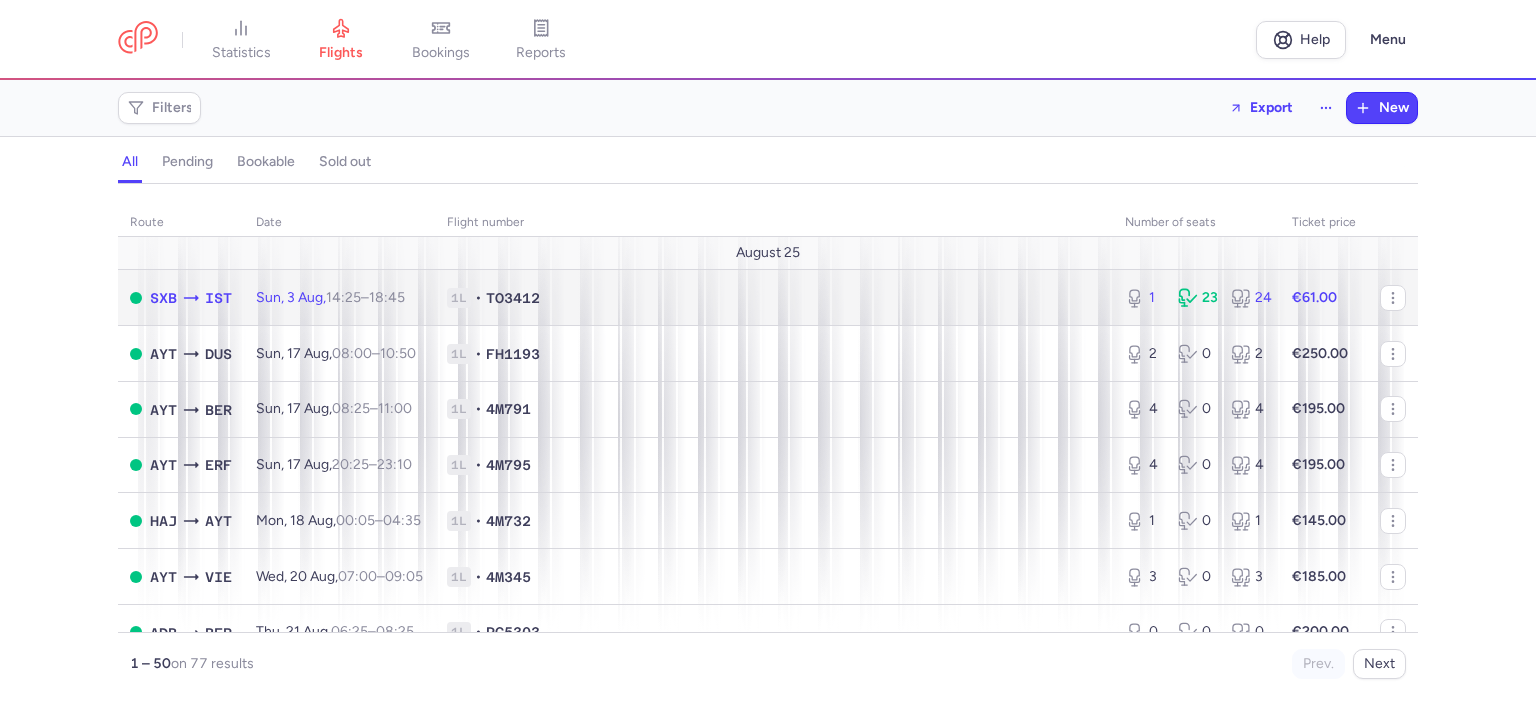 click on "1L • [FLIGHT_NUMBER]" 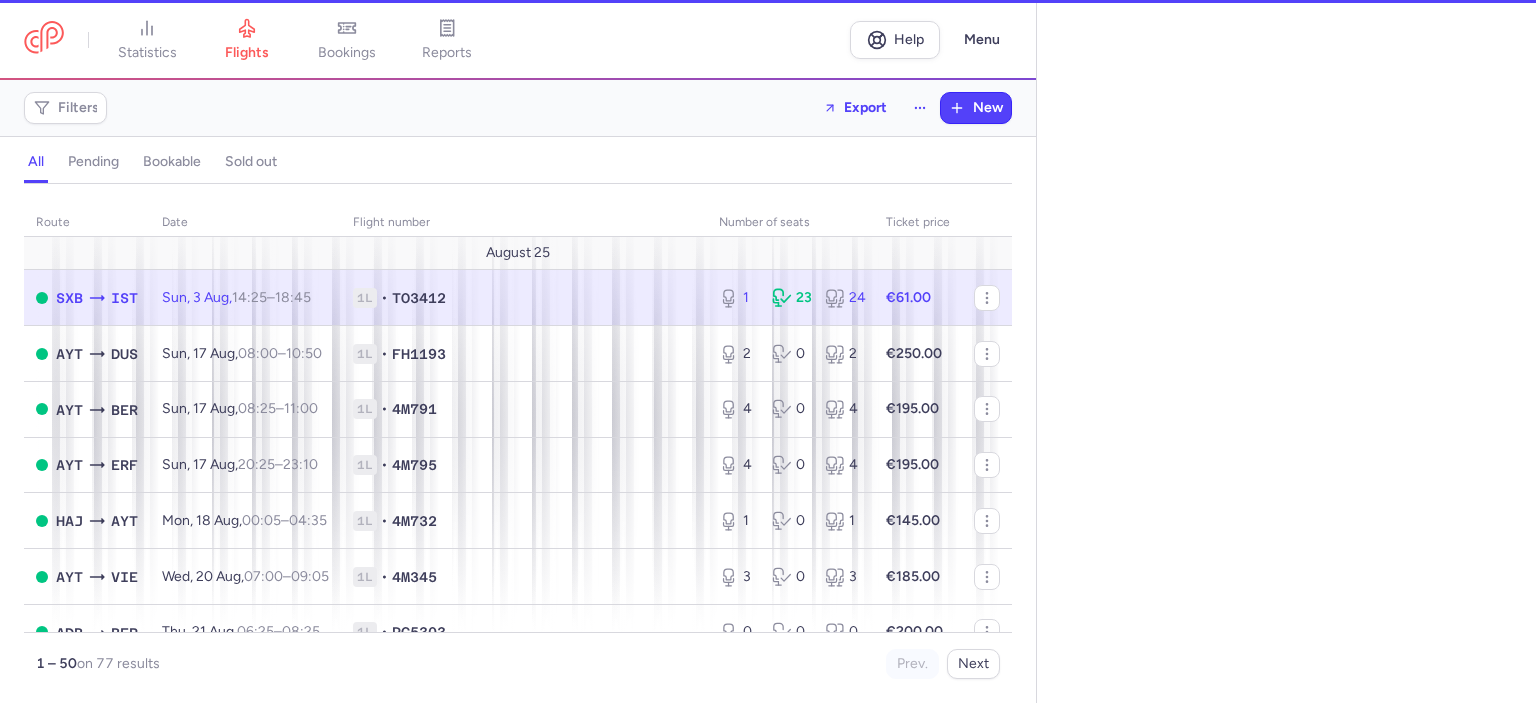 select on "days" 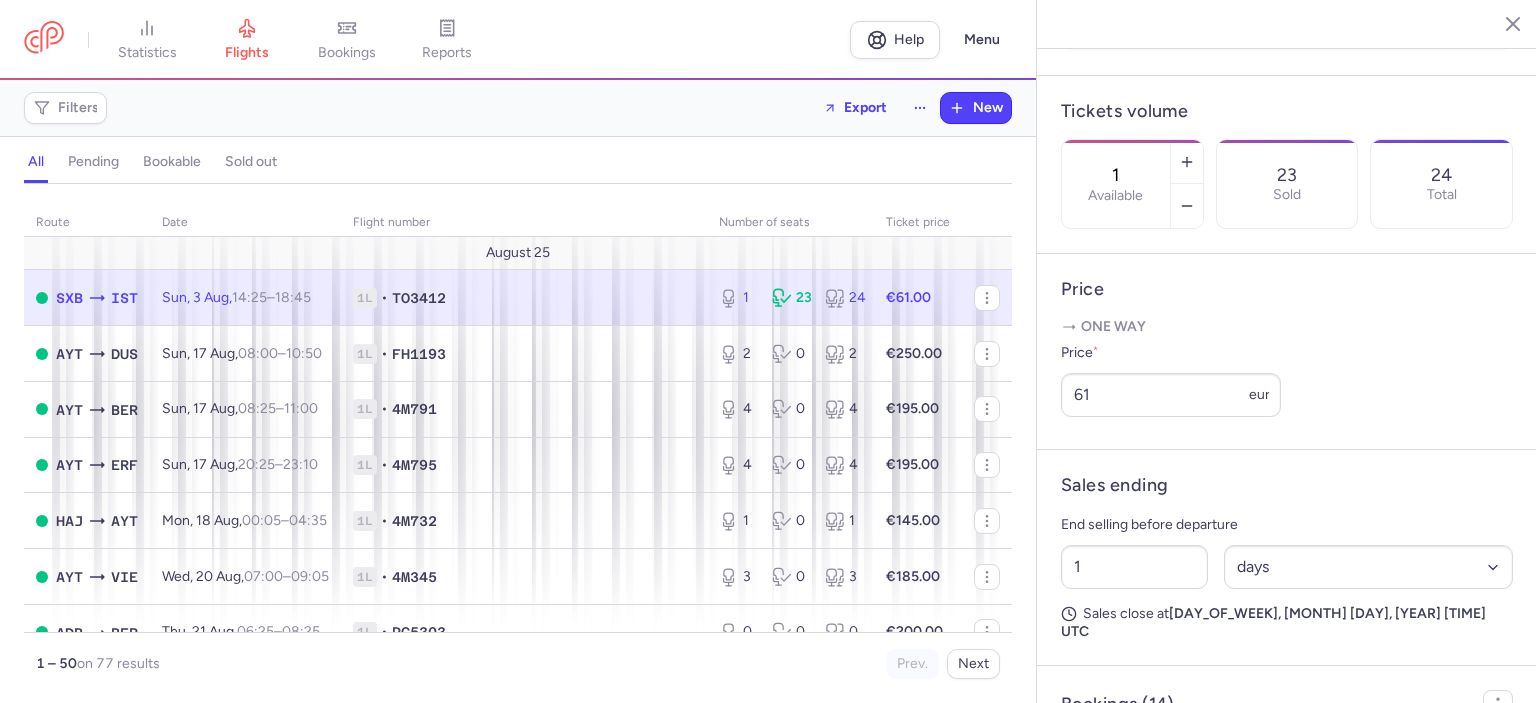 scroll, scrollTop: 564, scrollLeft: 0, axis: vertical 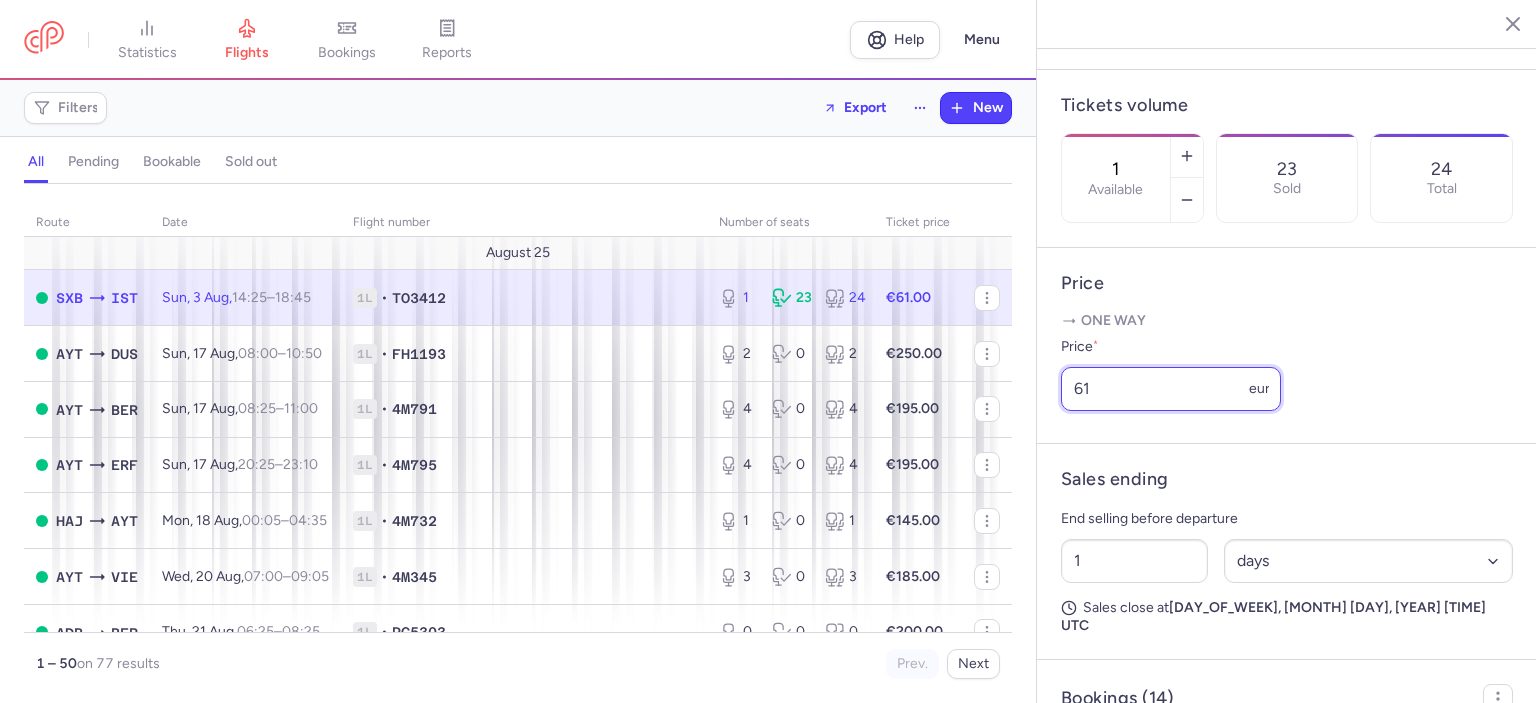 drag, startPoint x: 1092, startPoint y: 439, endPoint x: 1031, endPoint y: 439, distance: 61 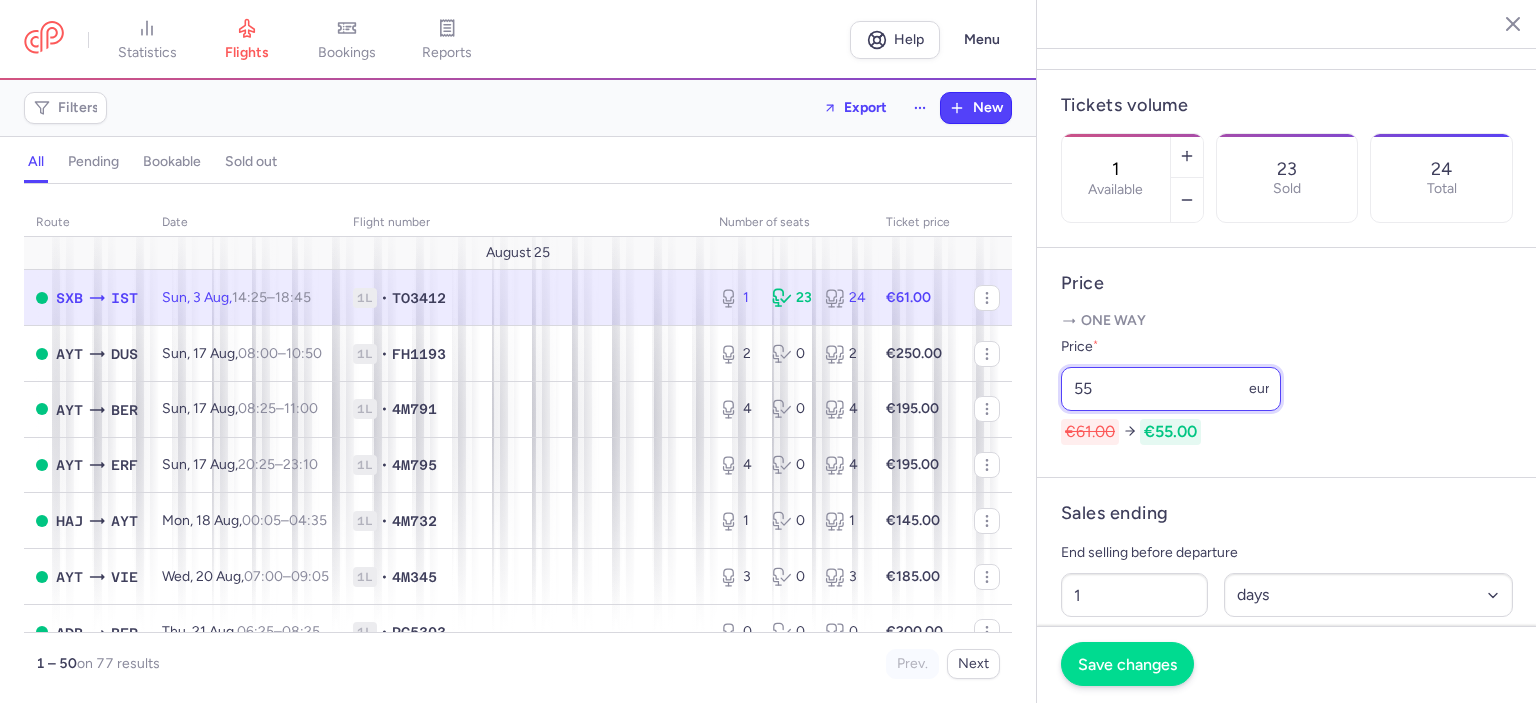 type on "55" 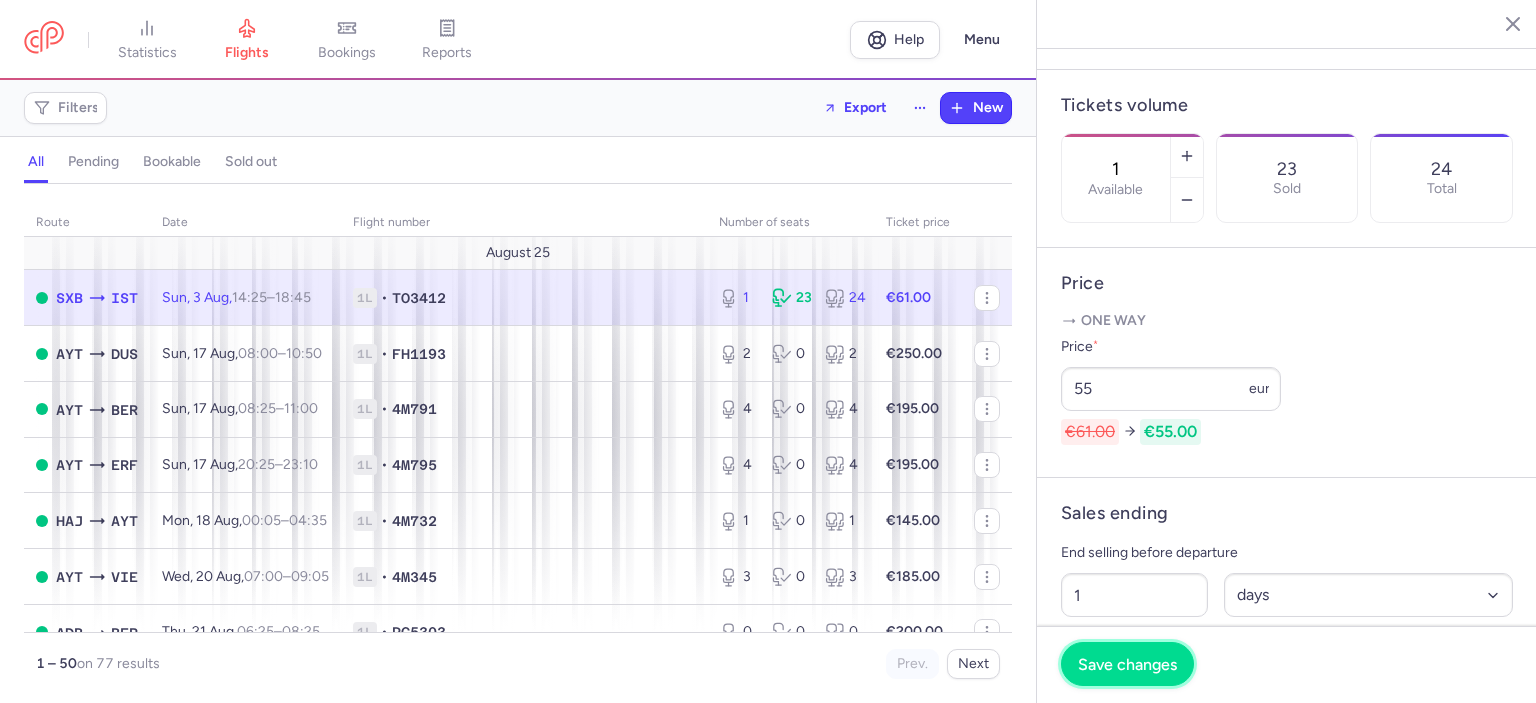 click on "Save changes" at bounding box center (1127, 664) 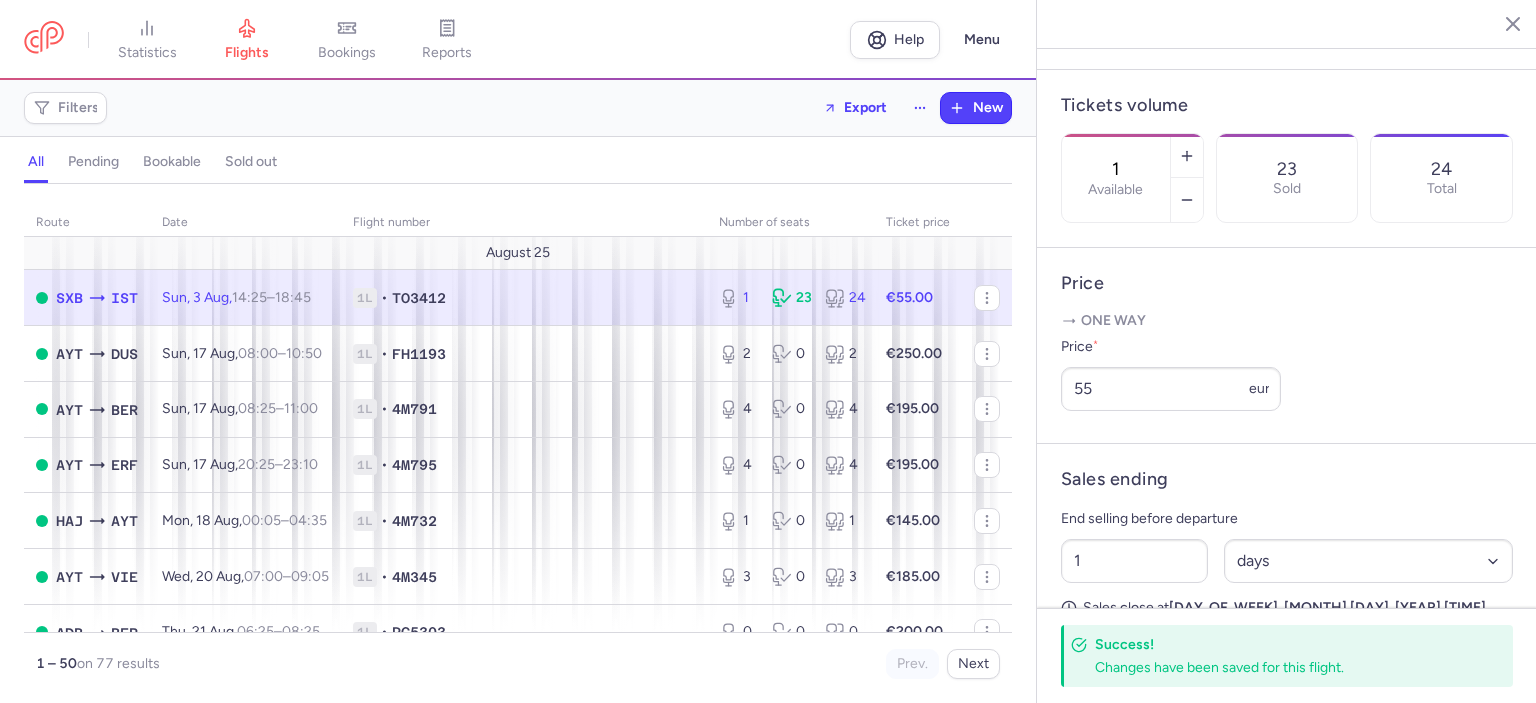 click 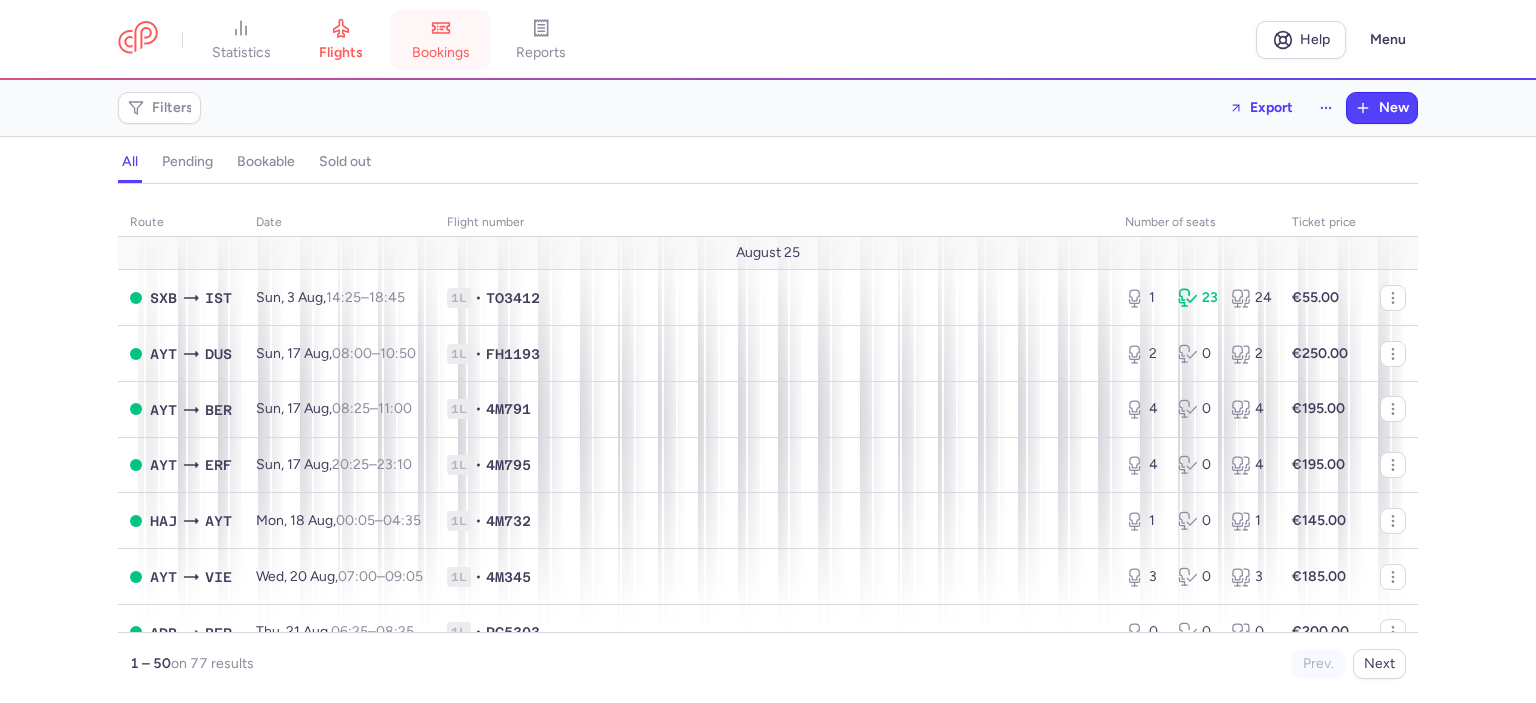 click on "bookings" at bounding box center [441, 53] 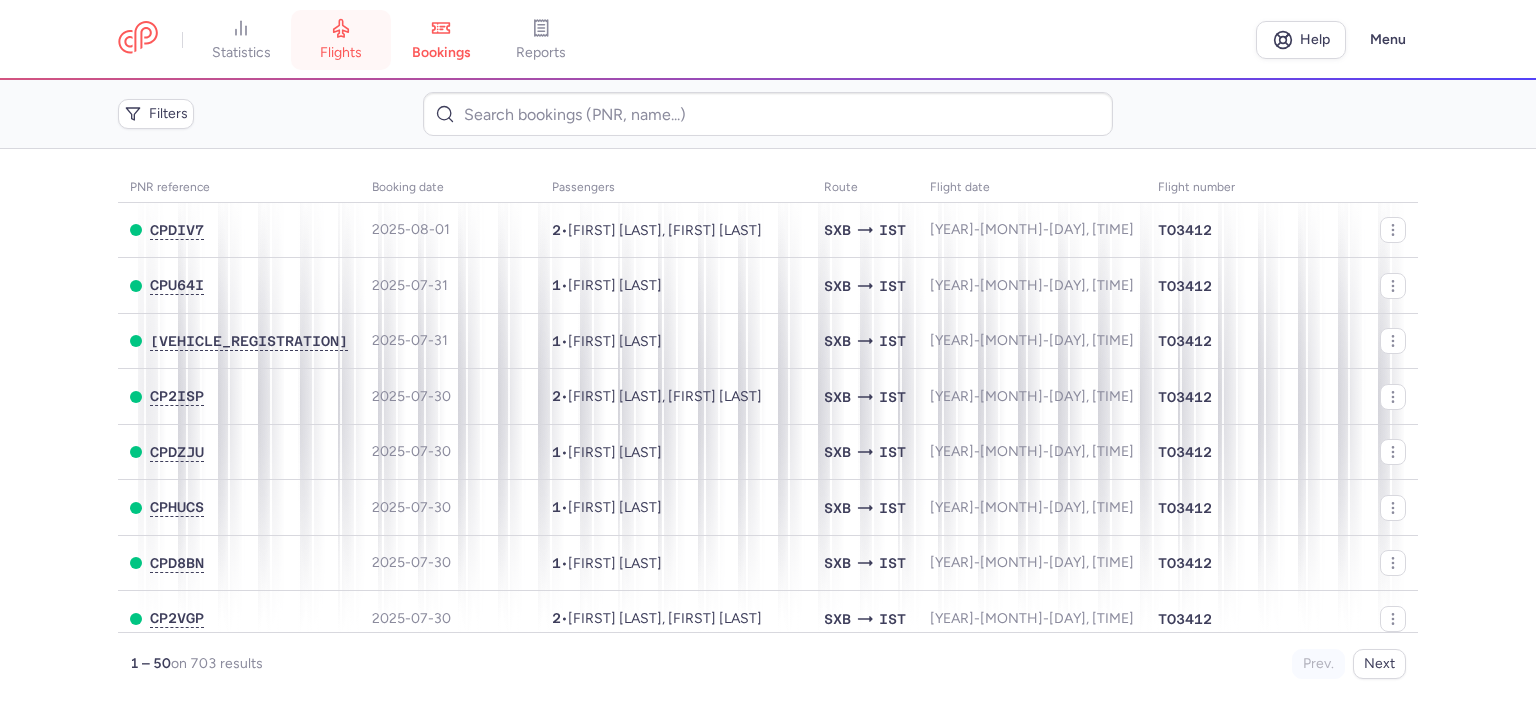 click on "flights" at bounding box center [341, 53] 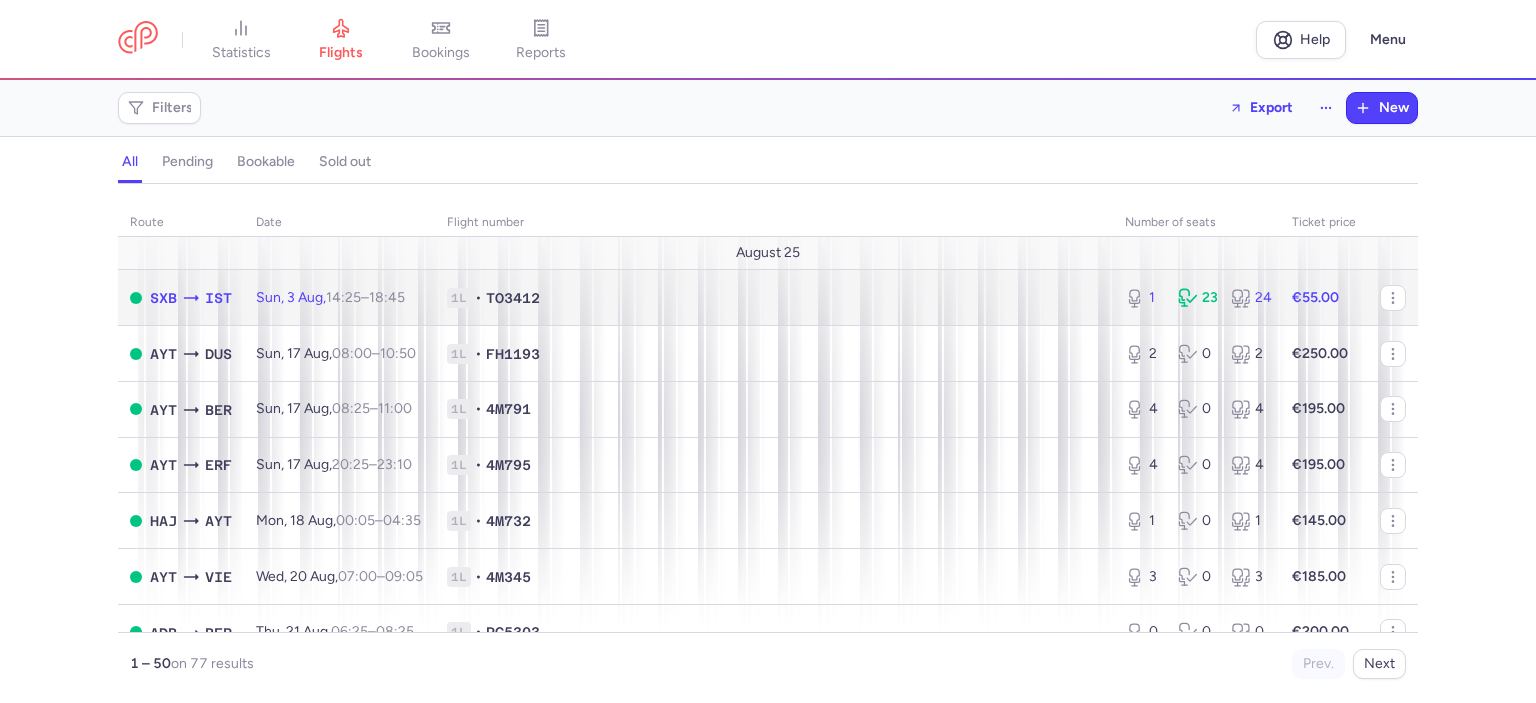 click on "1L • [FLIGHT_NUMBER]" 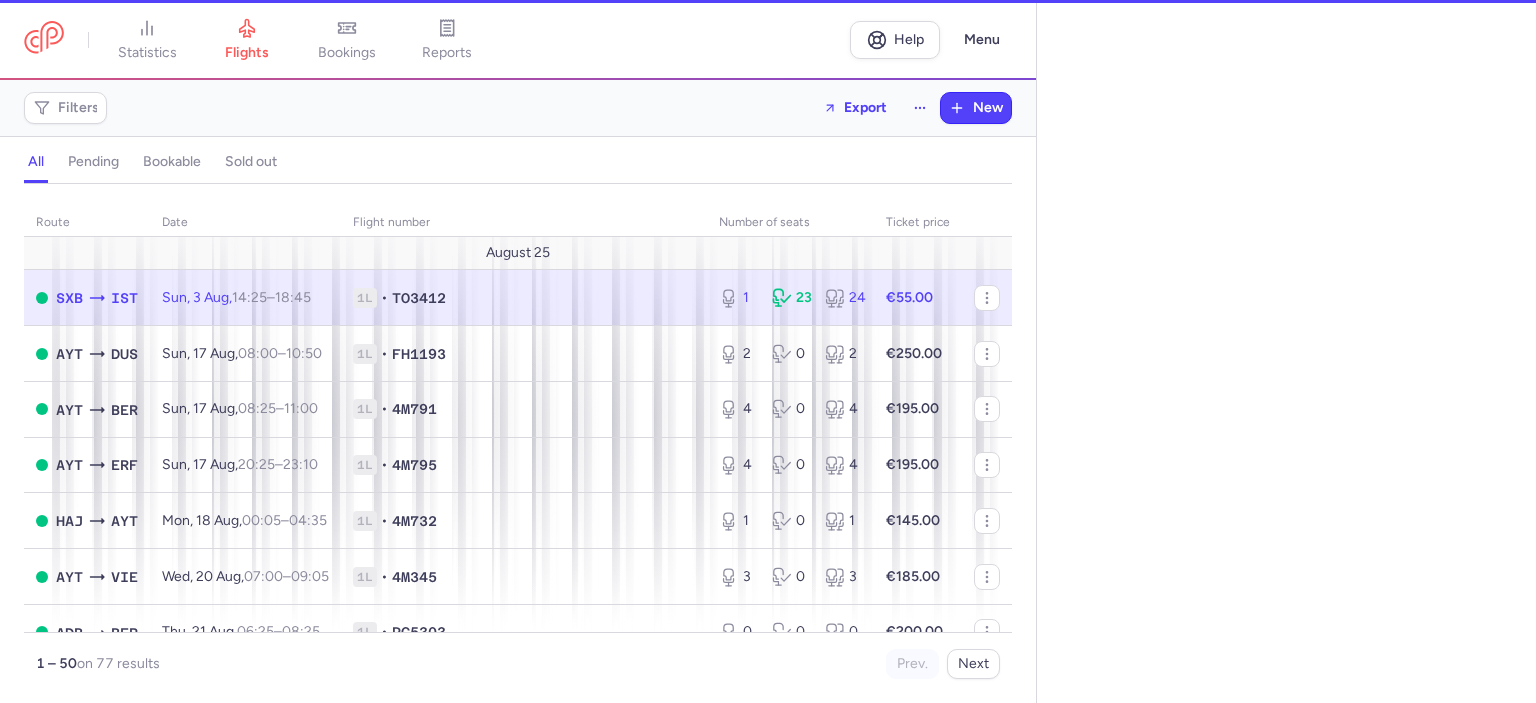 select on "days" 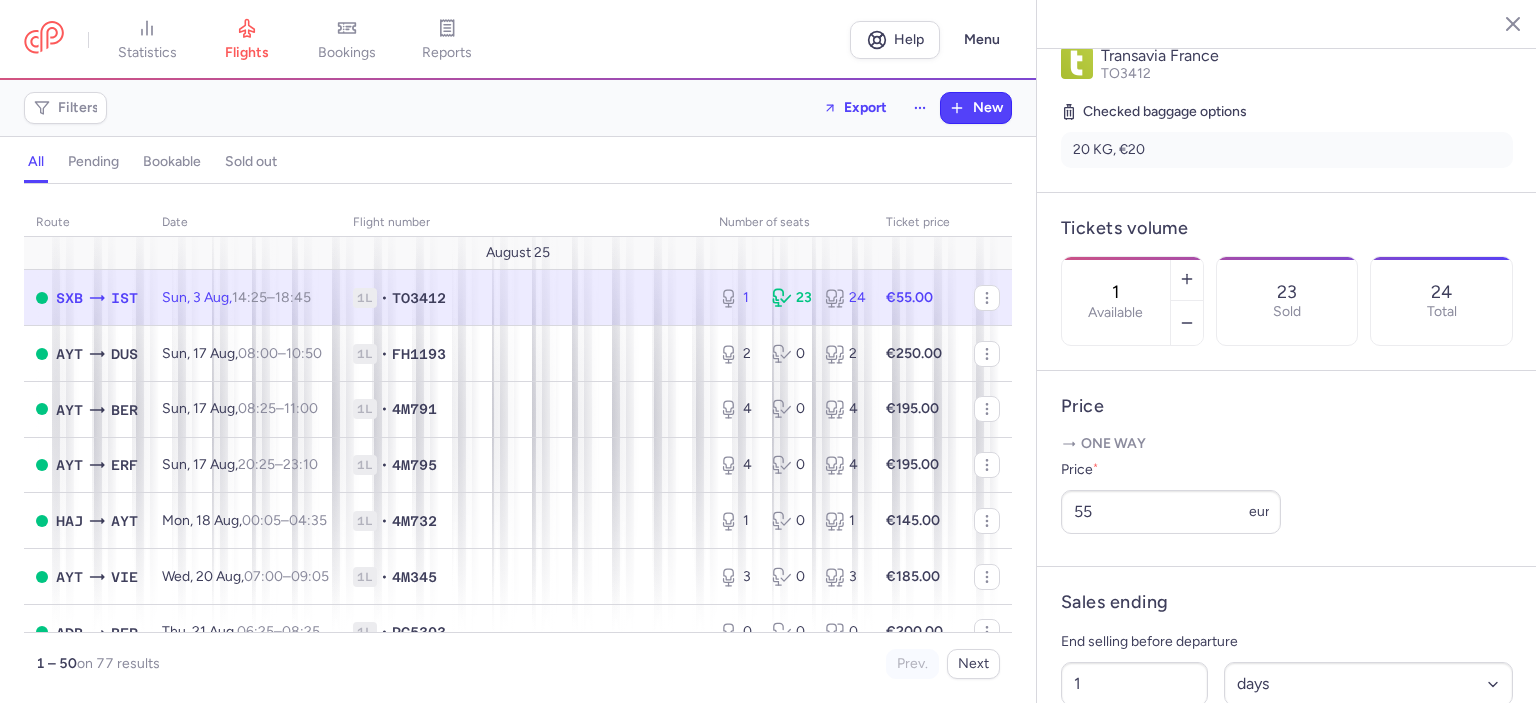 scroll, scrollTop: 468, scrollLeft: 0, axis: vertical 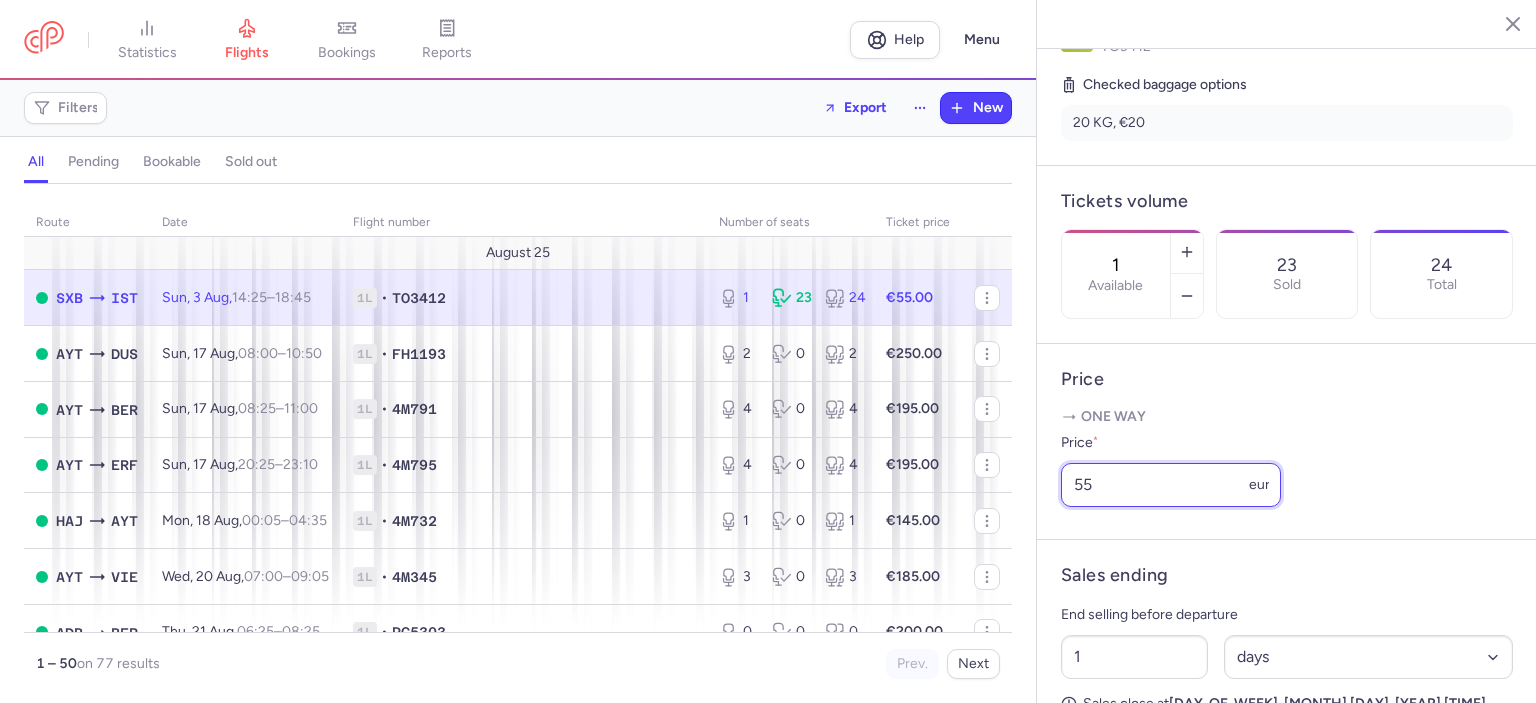 click on "55" at bounding box center (1171, 485) 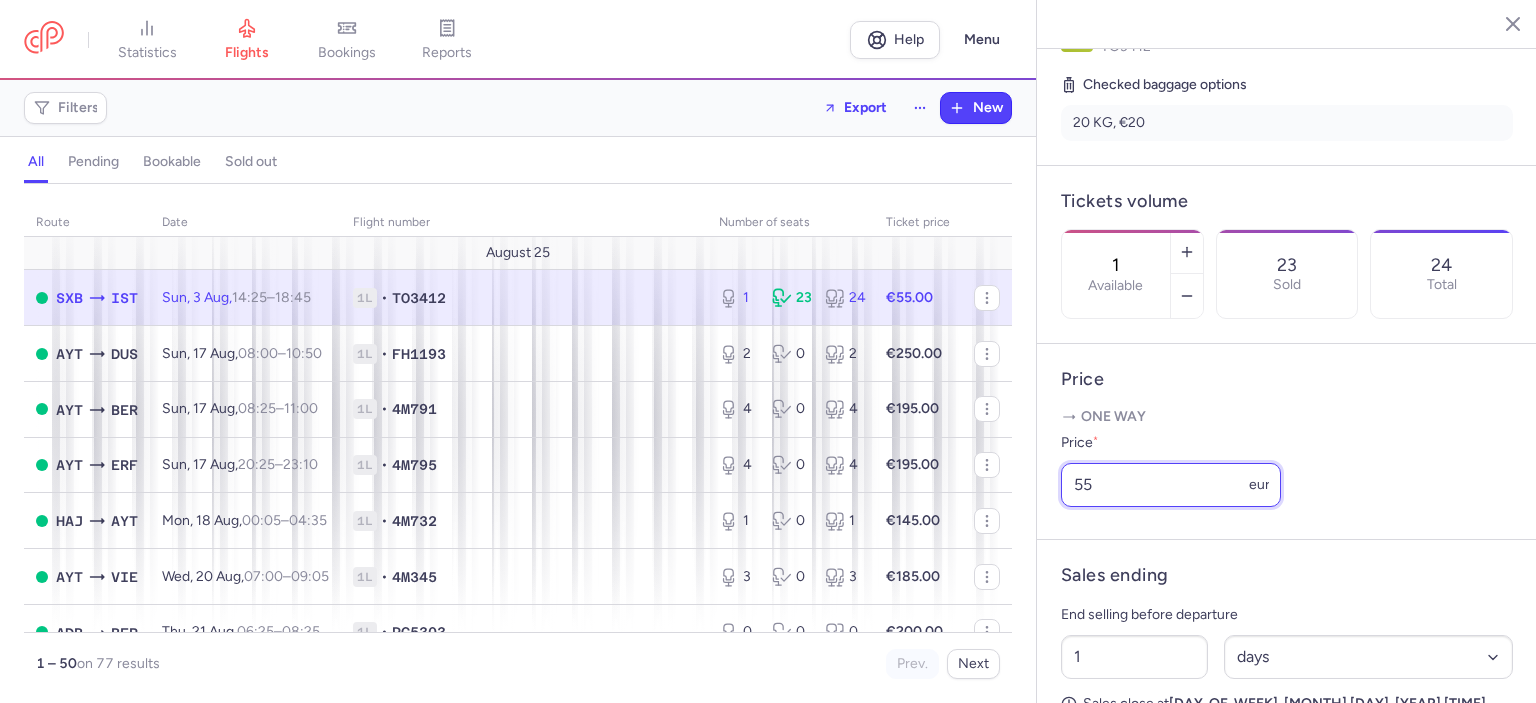 type on "5" 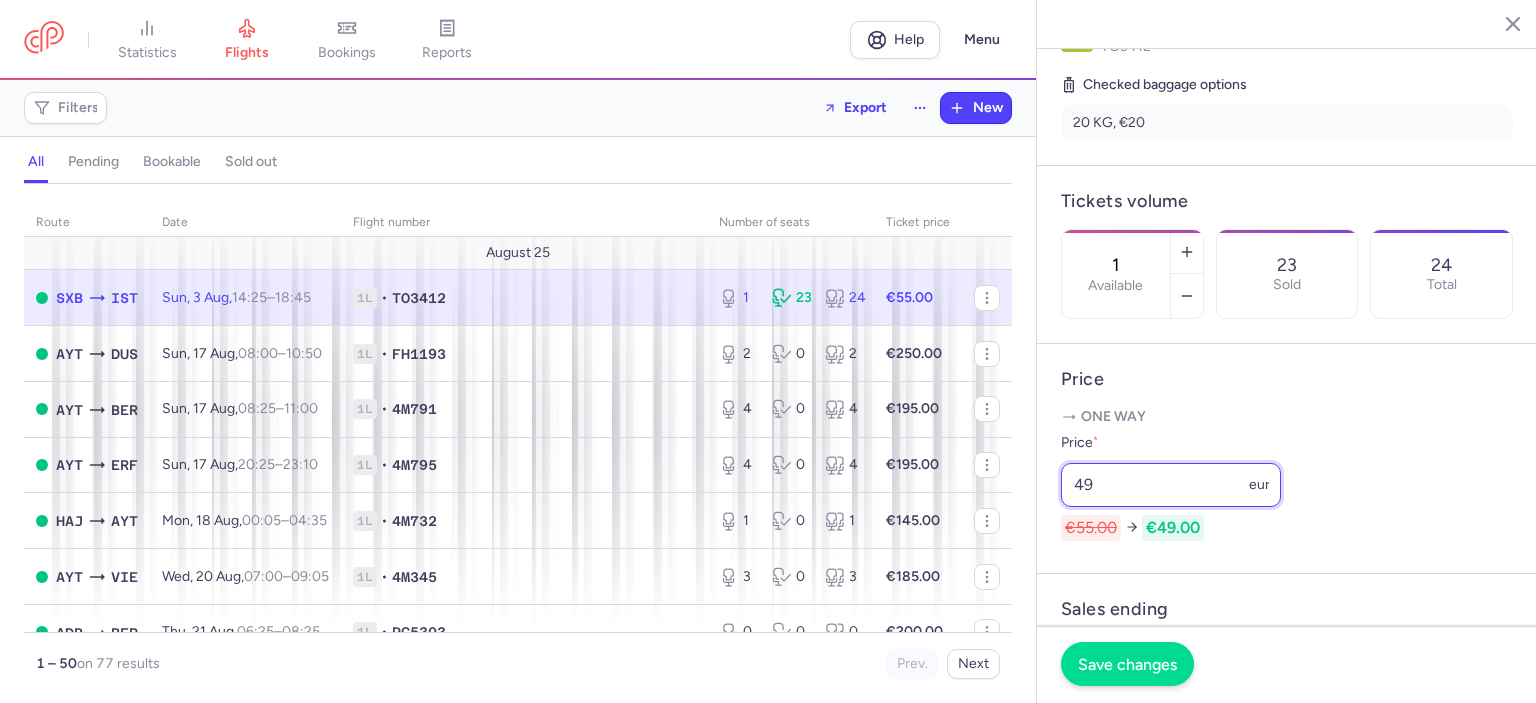 type on "49" 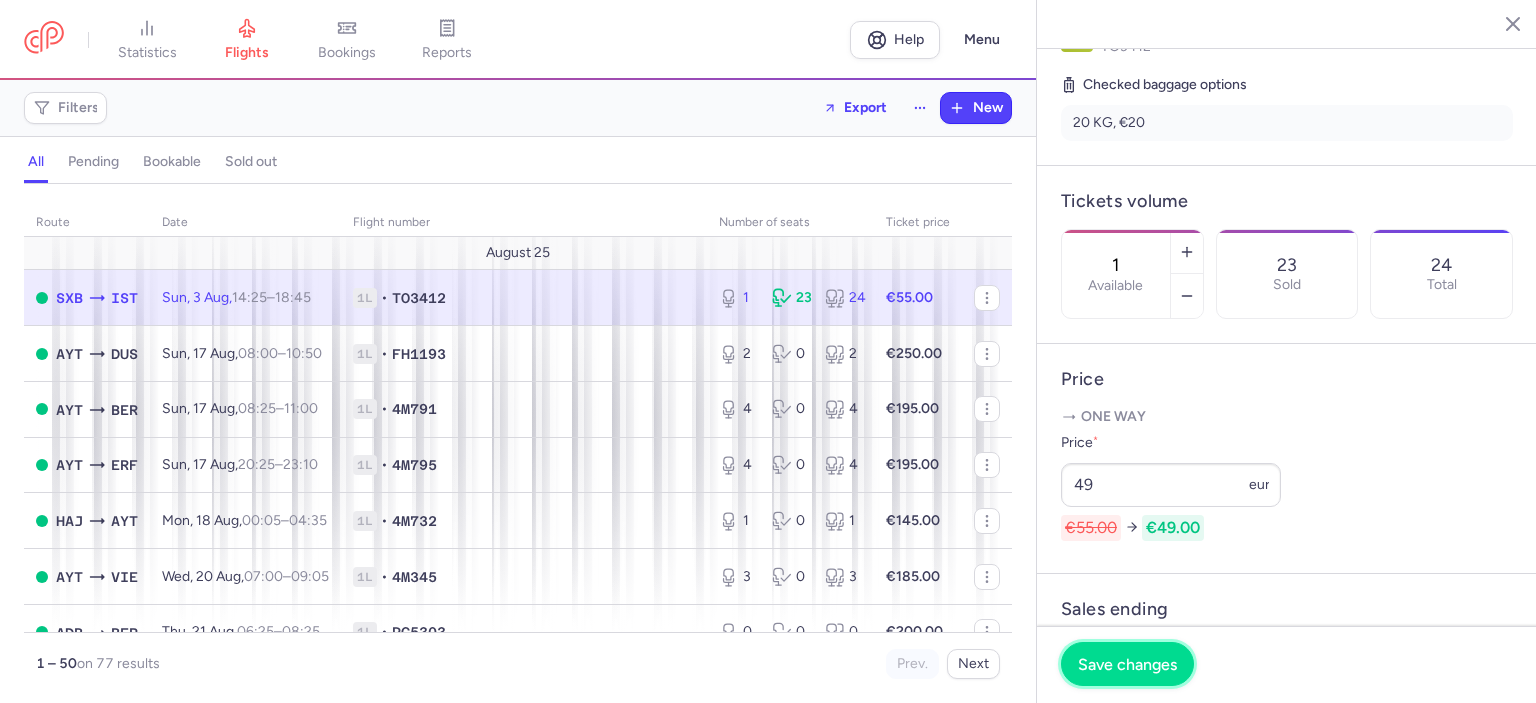 click on "Save changes" at bounding box center (1127, 664) 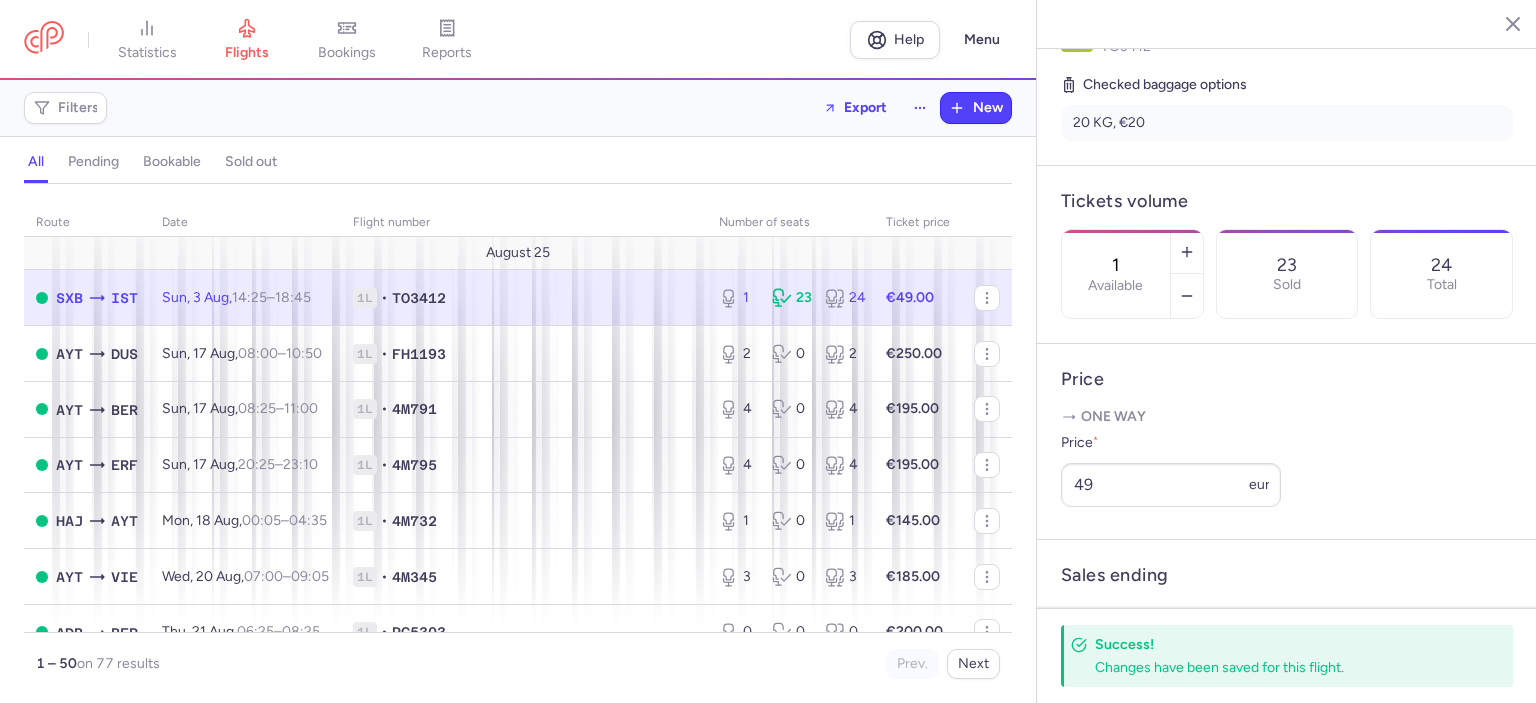 click 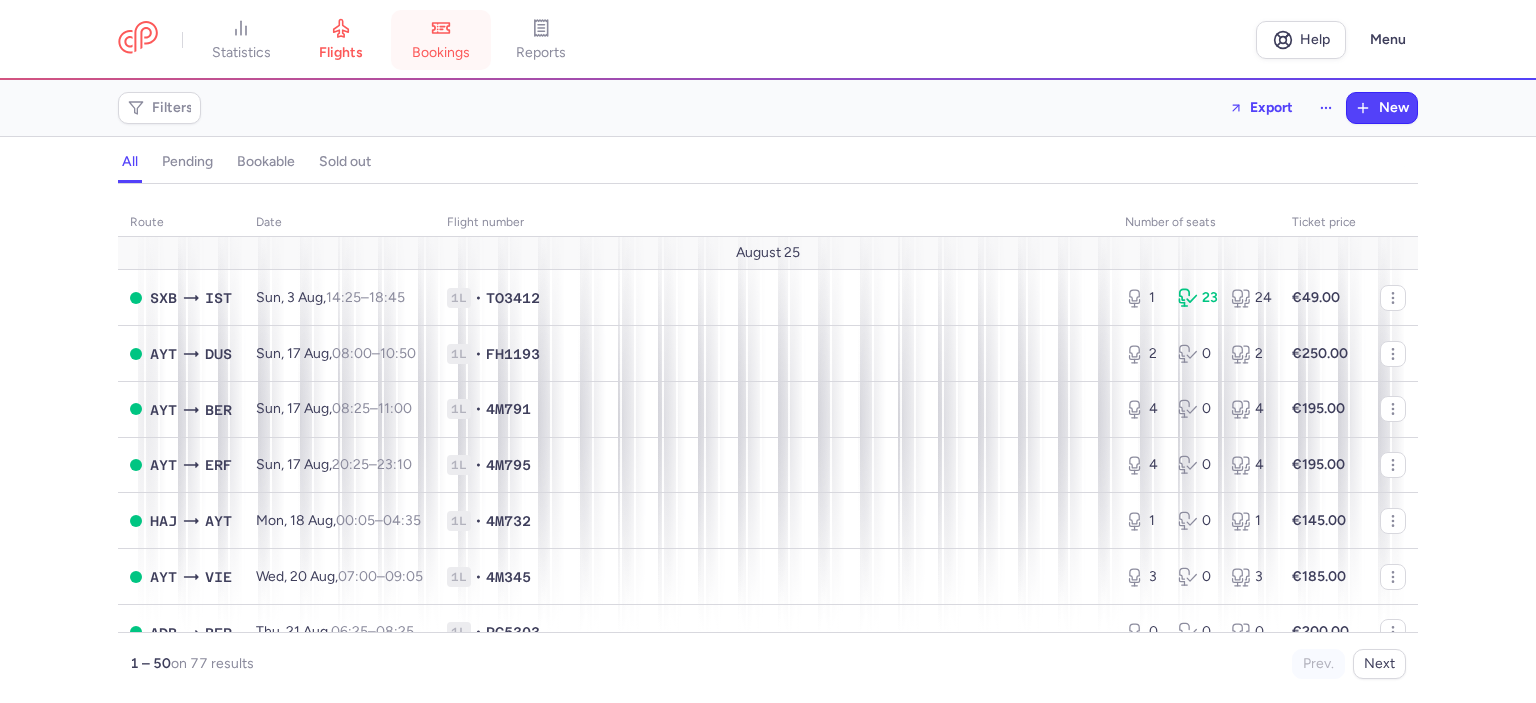 click on "bookings" at bounding box center (441, 40) 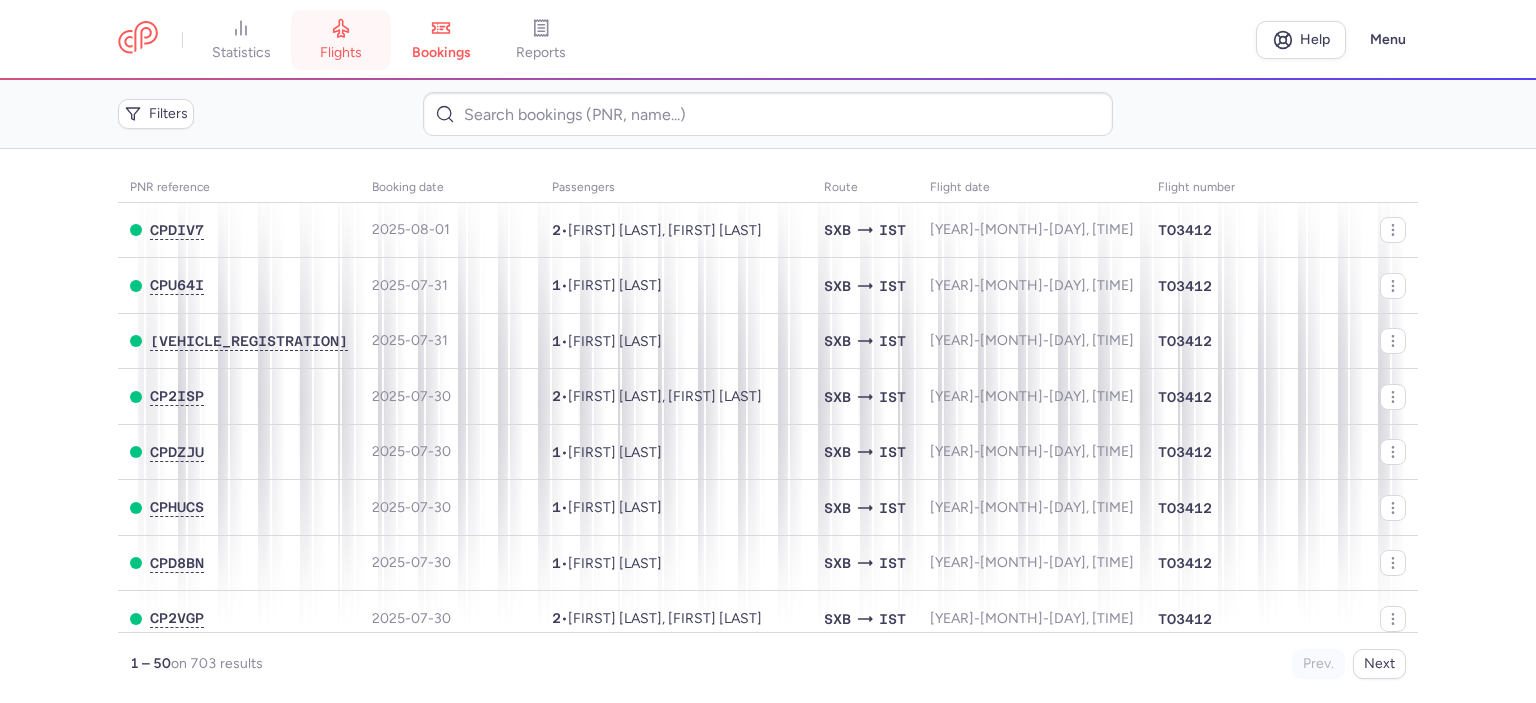 click on "flights" at bounding box center (341, 53) 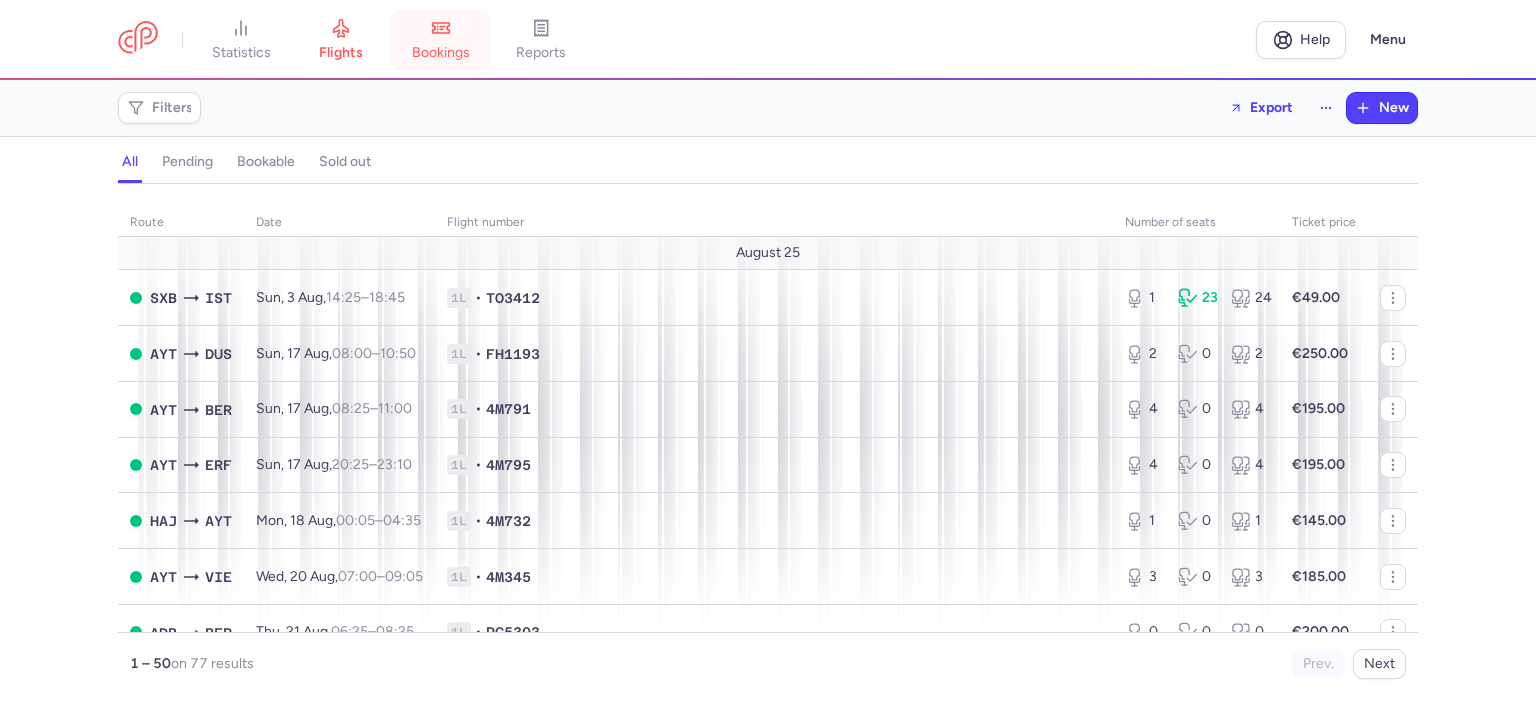 click on "bookings" at bounding box center (441, 53) 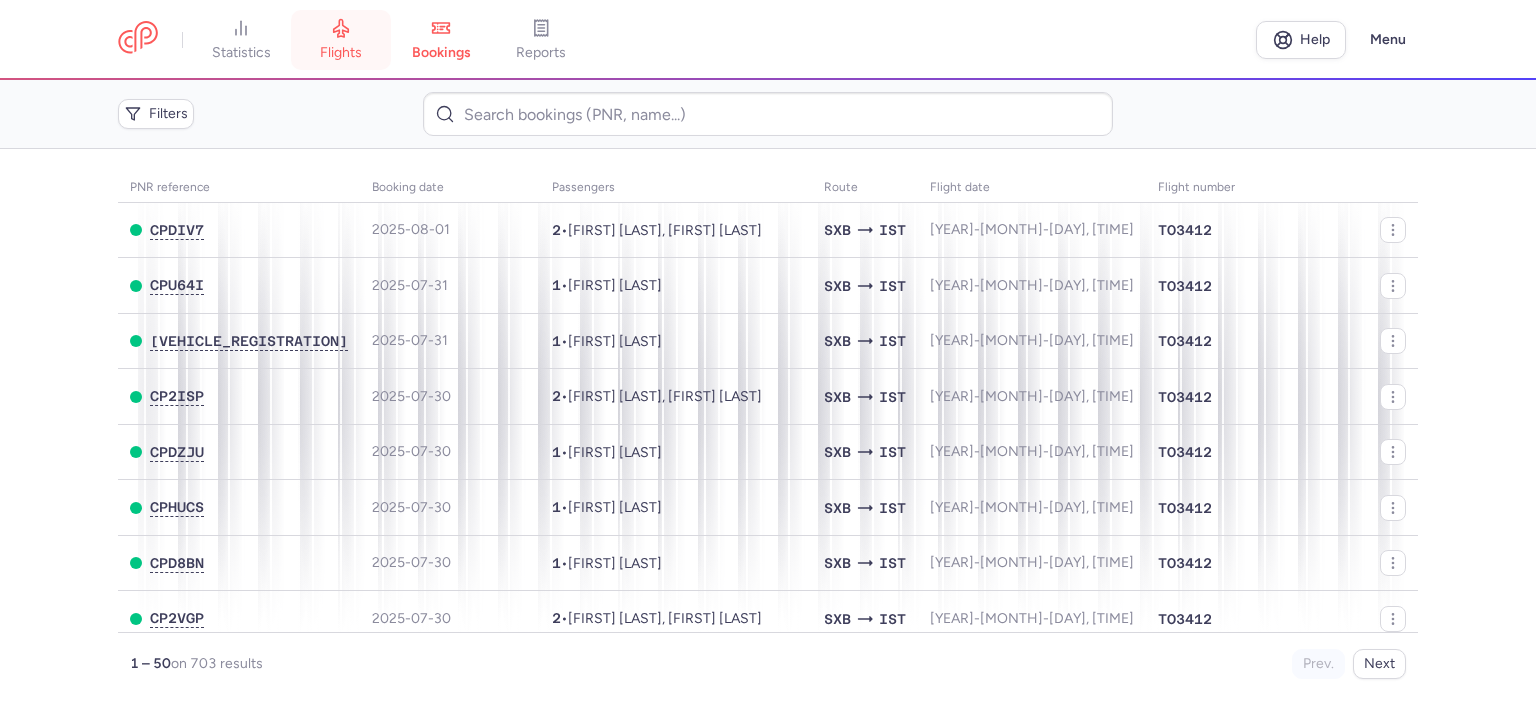 click on "flights" at bounding box center (341, 53) 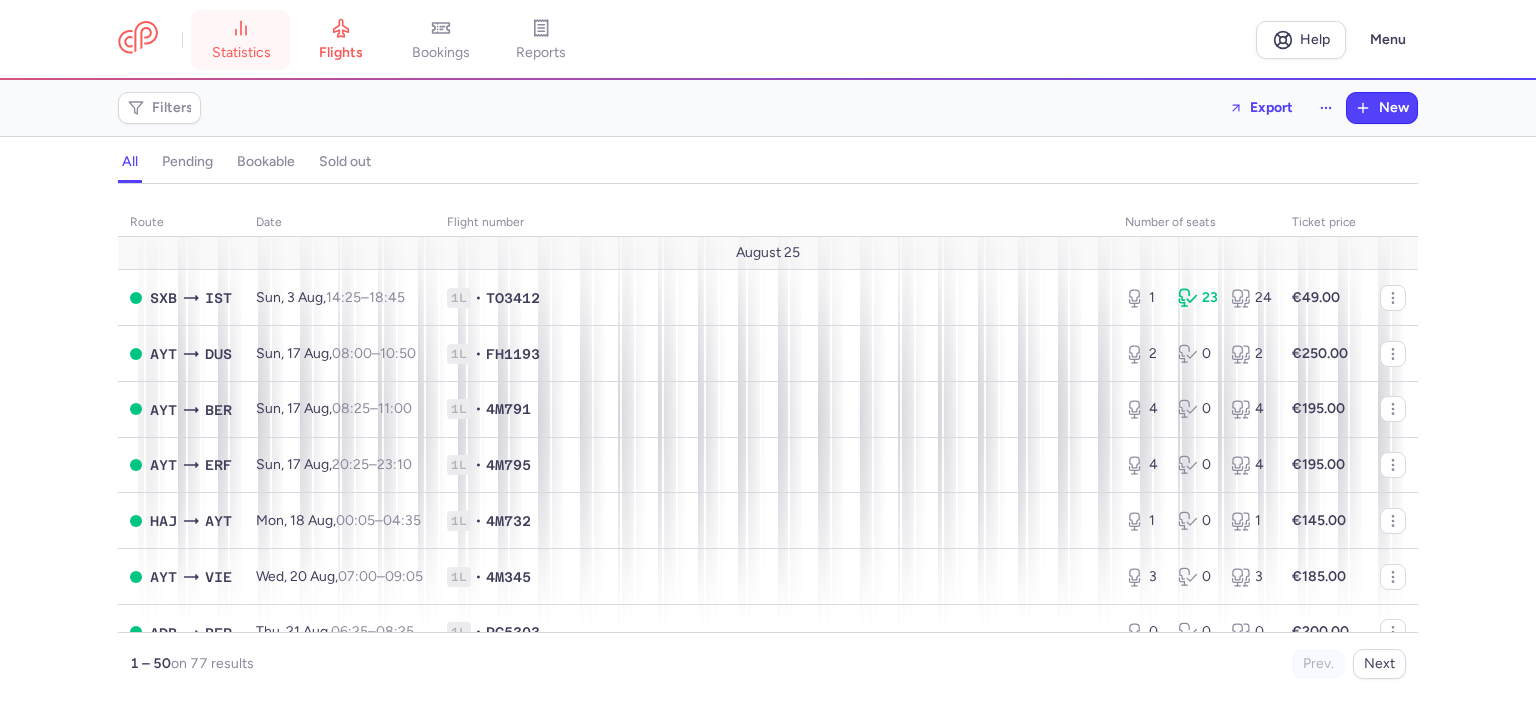 click on "statistics" at bounding box center (241, 53) 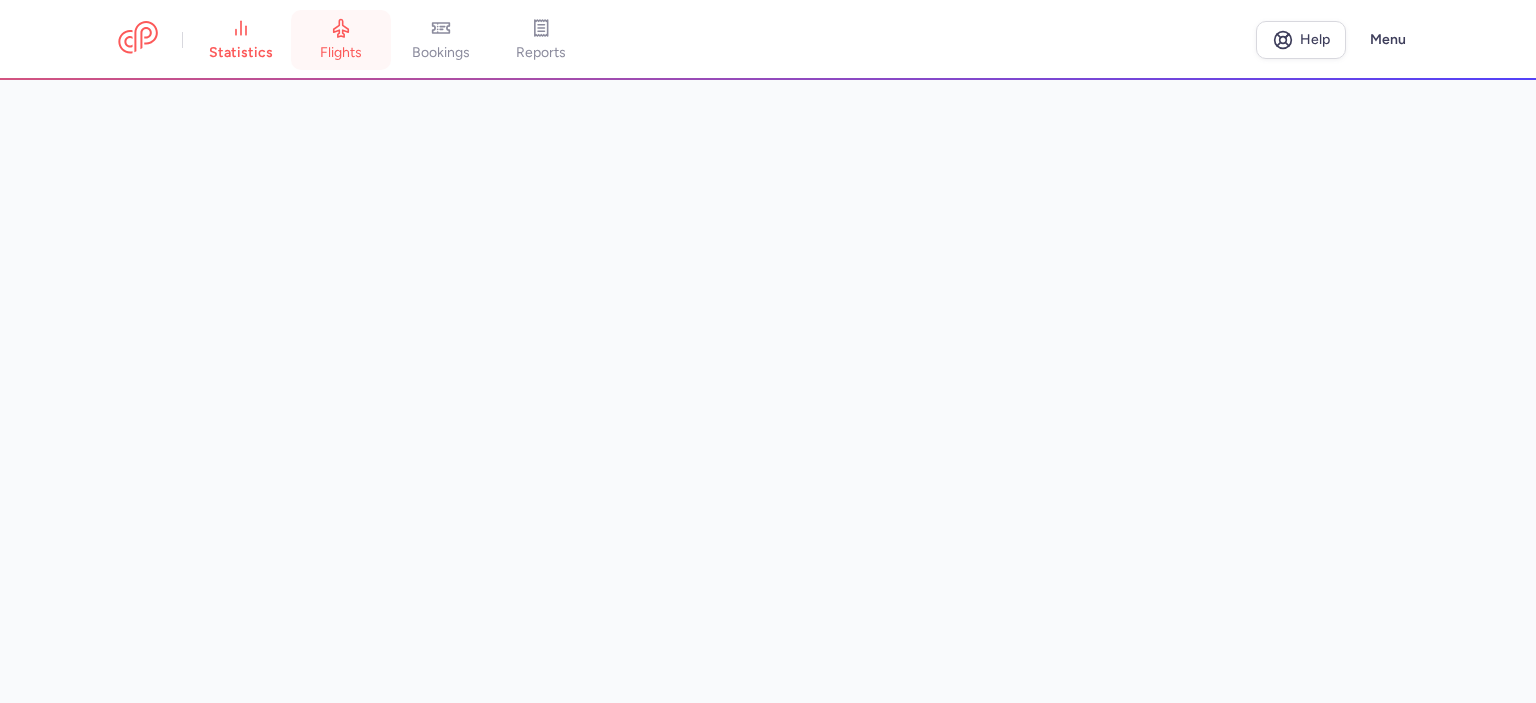 click on "flights" at bounding box center (341, 40) 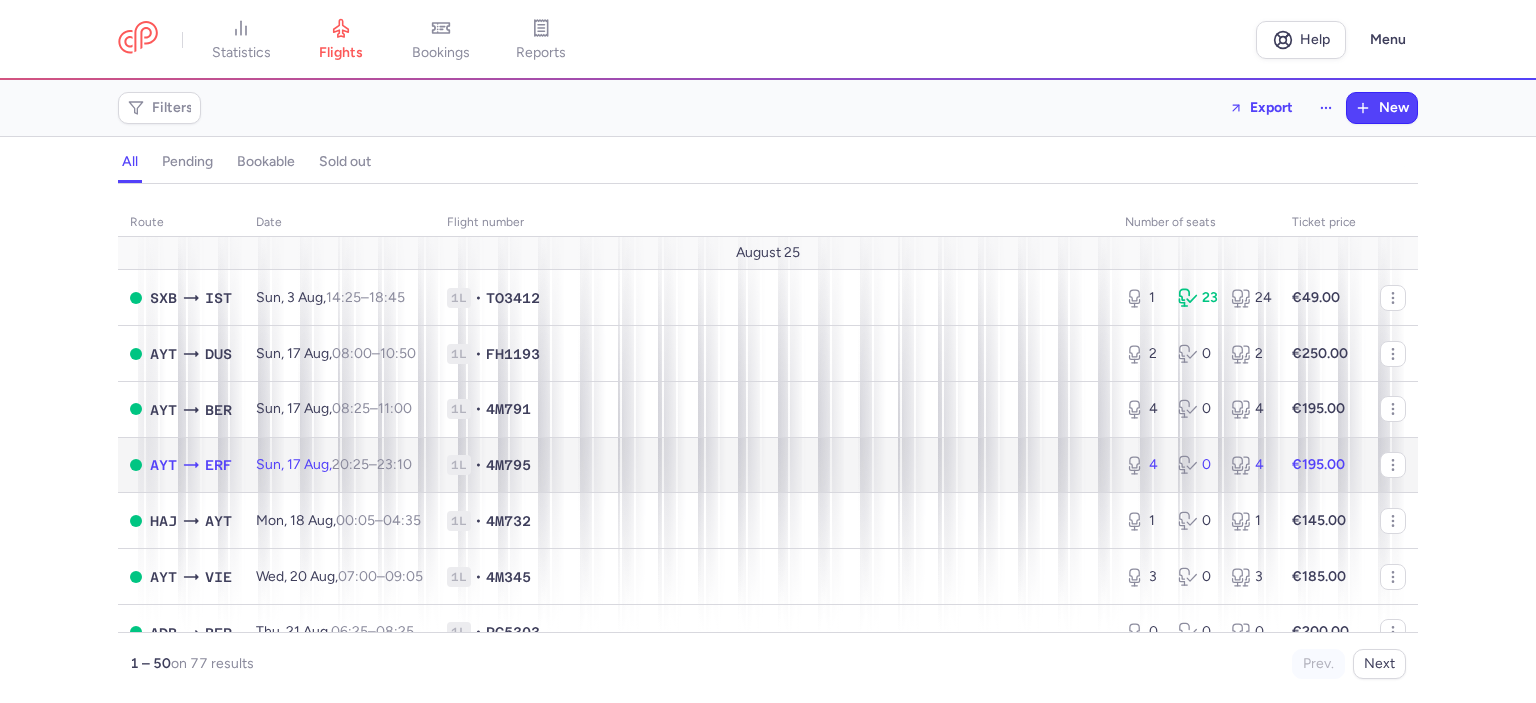 click on "1L • [VEHICLE_REGISTRATION]" 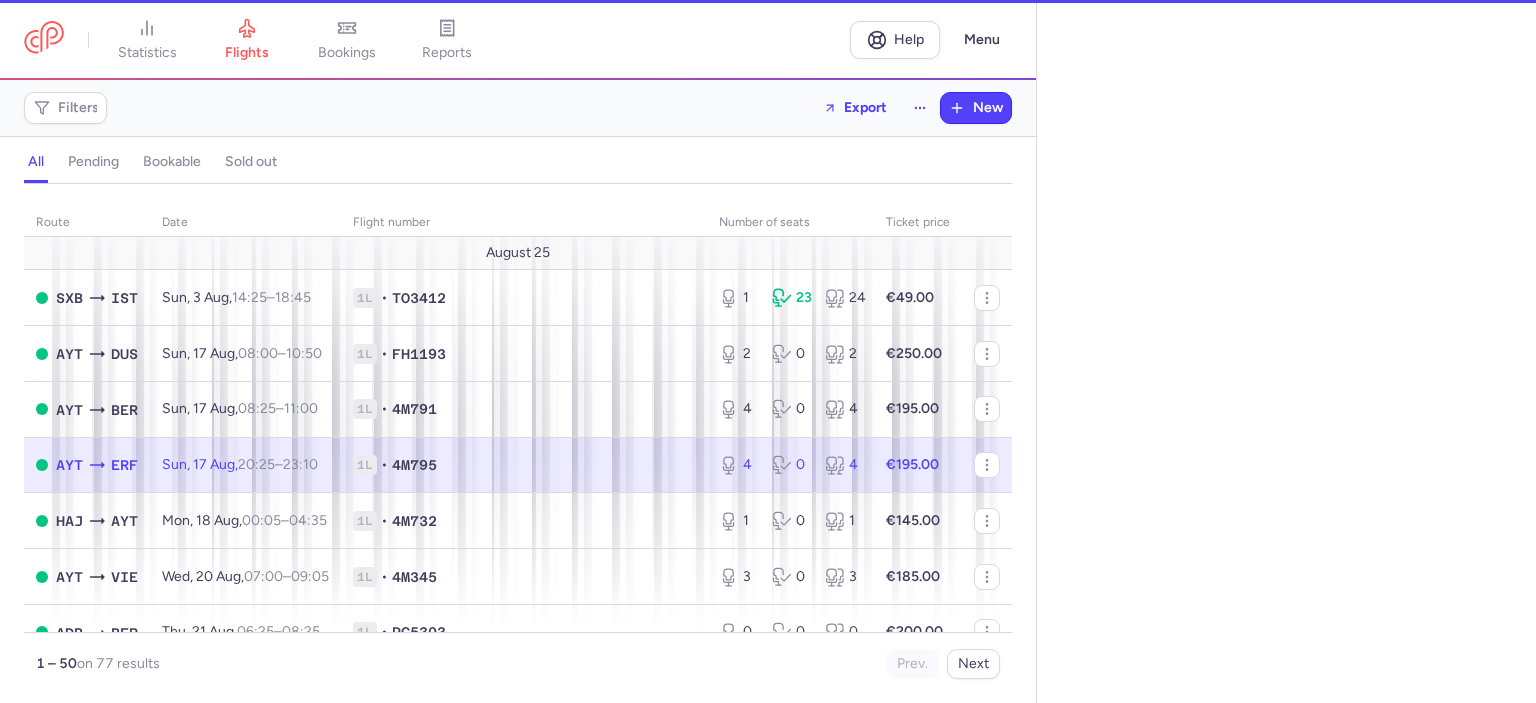 select on "days" 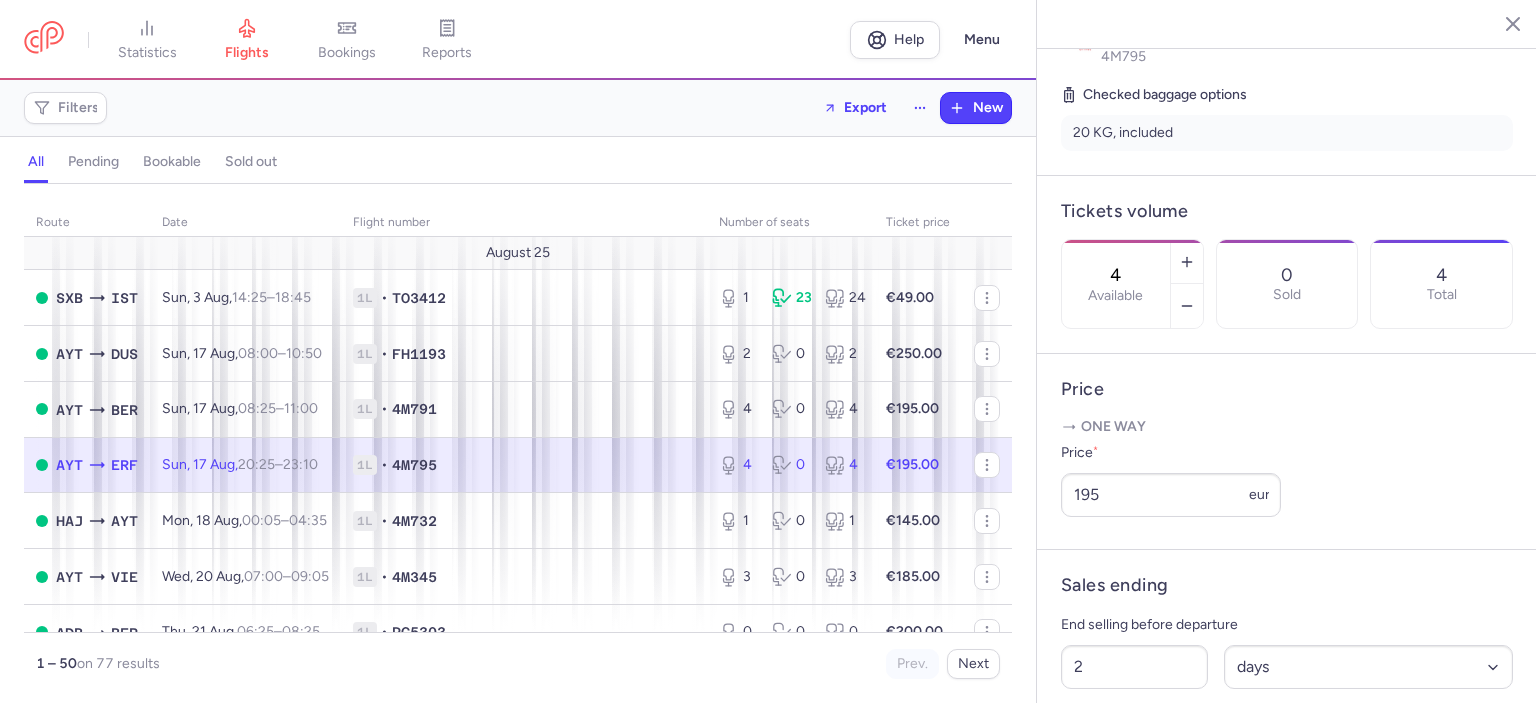 scroll, scrollTop: 452, scrollLeft: 0, axis: vertical 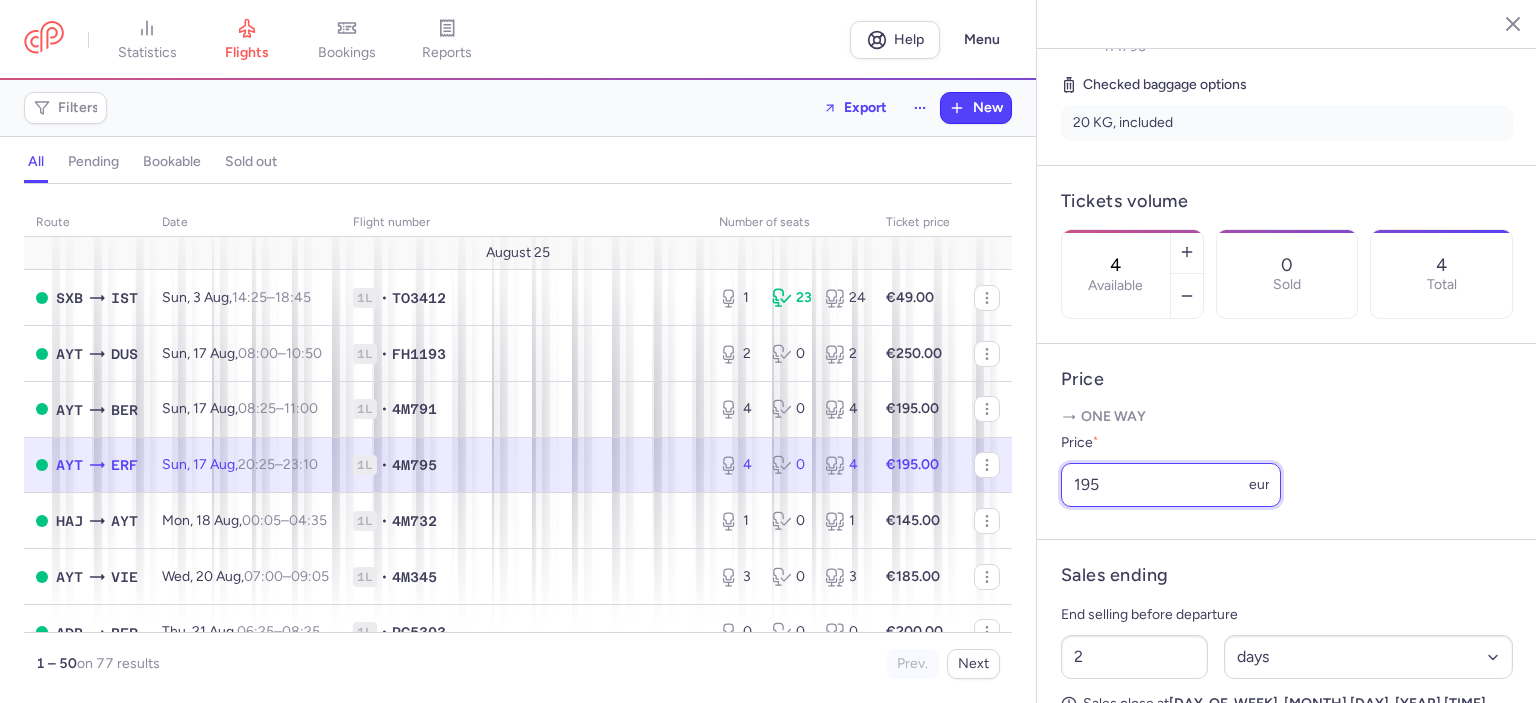 click on "195" at bounding box center [1171, 485] 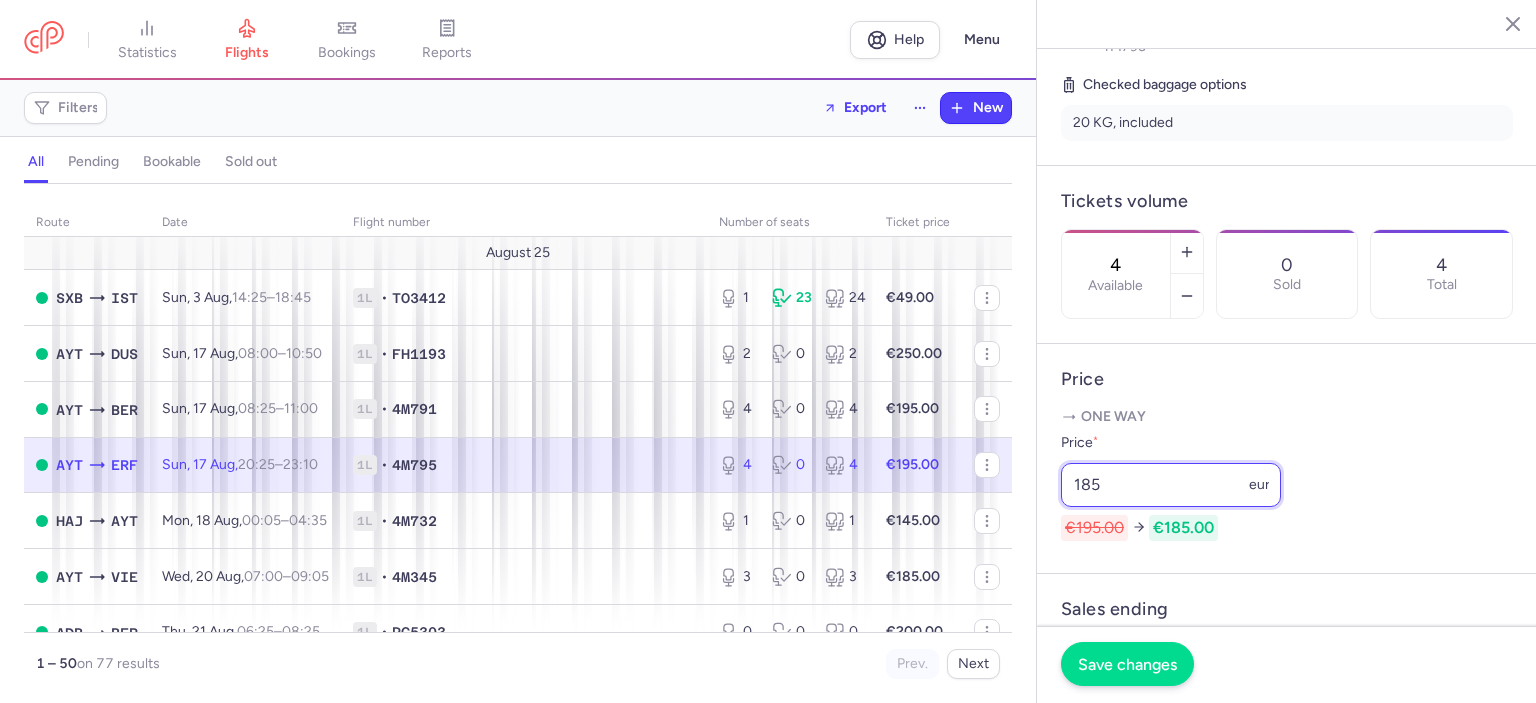 type on "185" 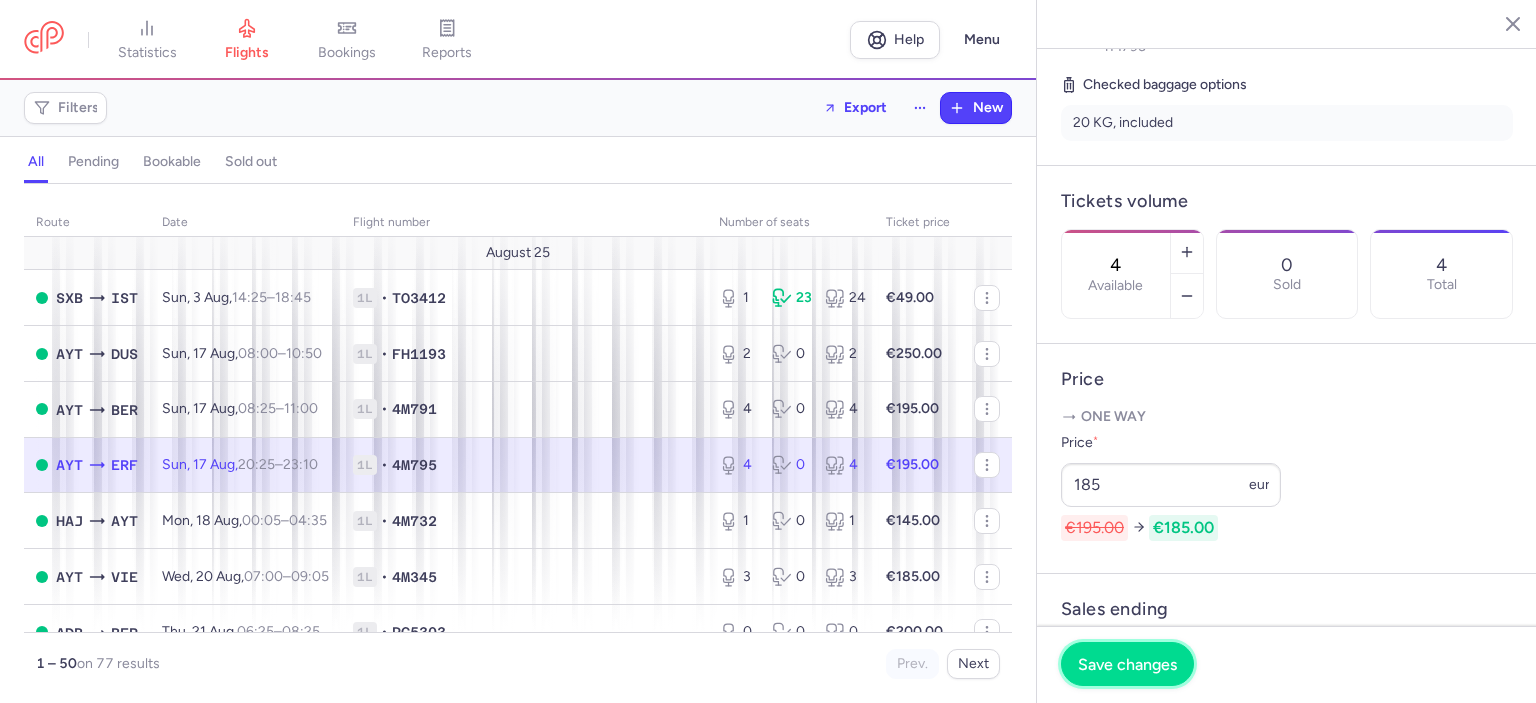 click on "Save changes" at bounding box center [1127, 664] 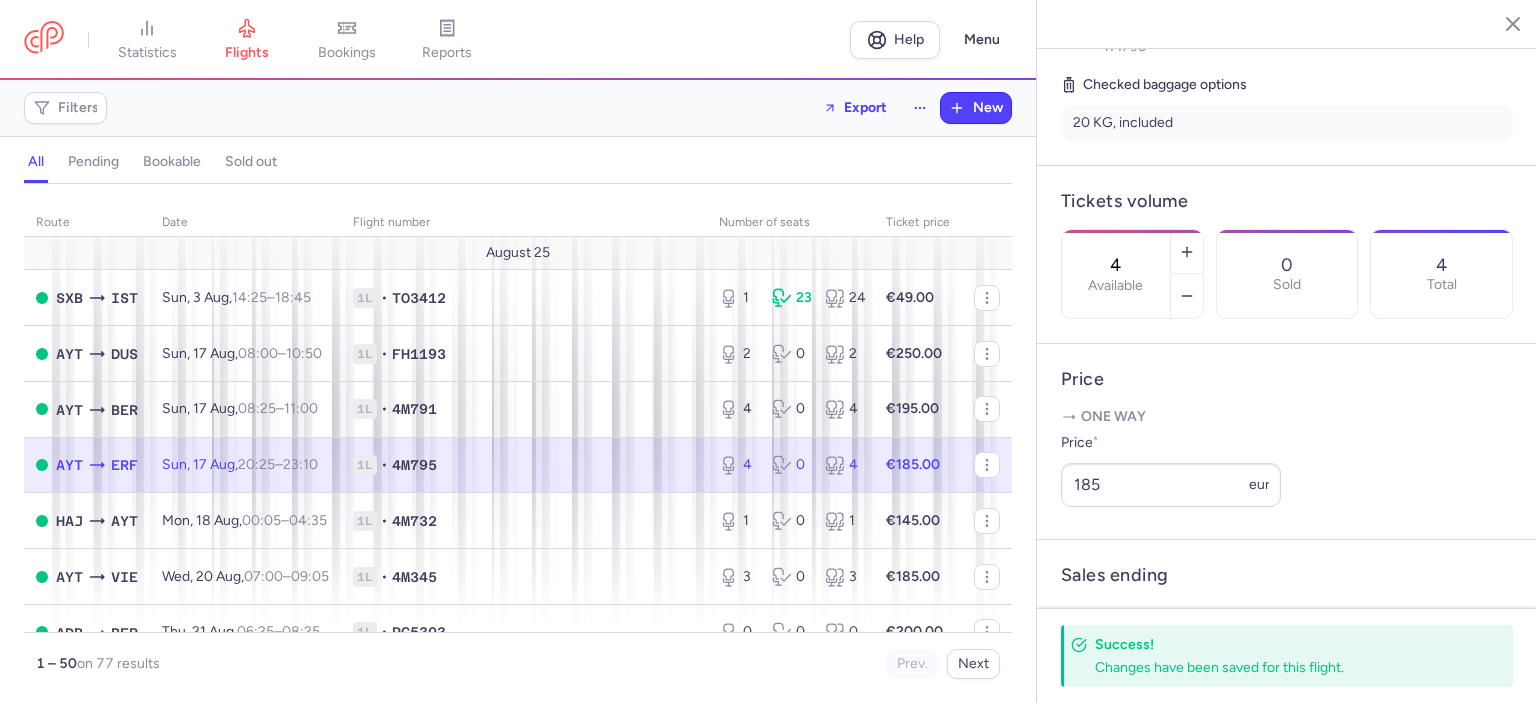 click 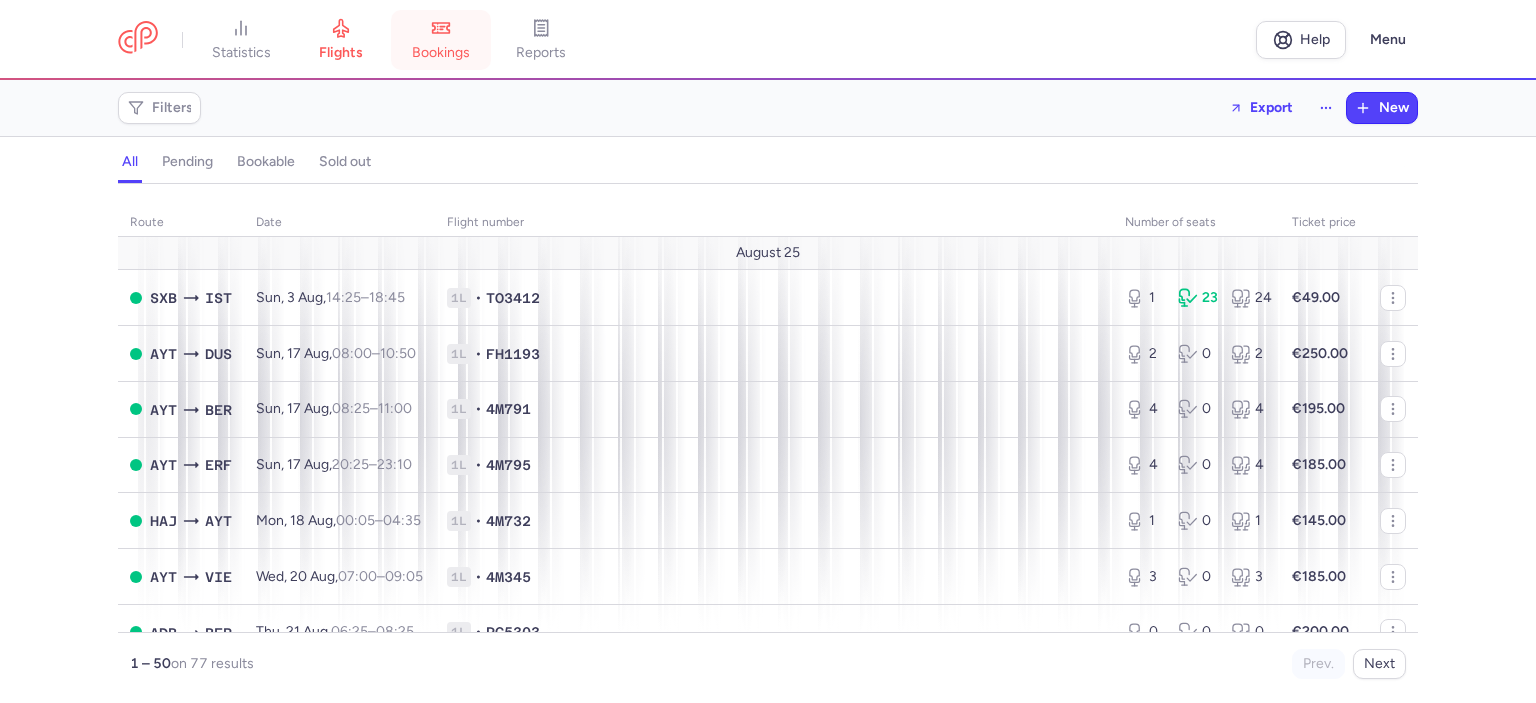 click on "bookings" at bounding box center [441, 53] 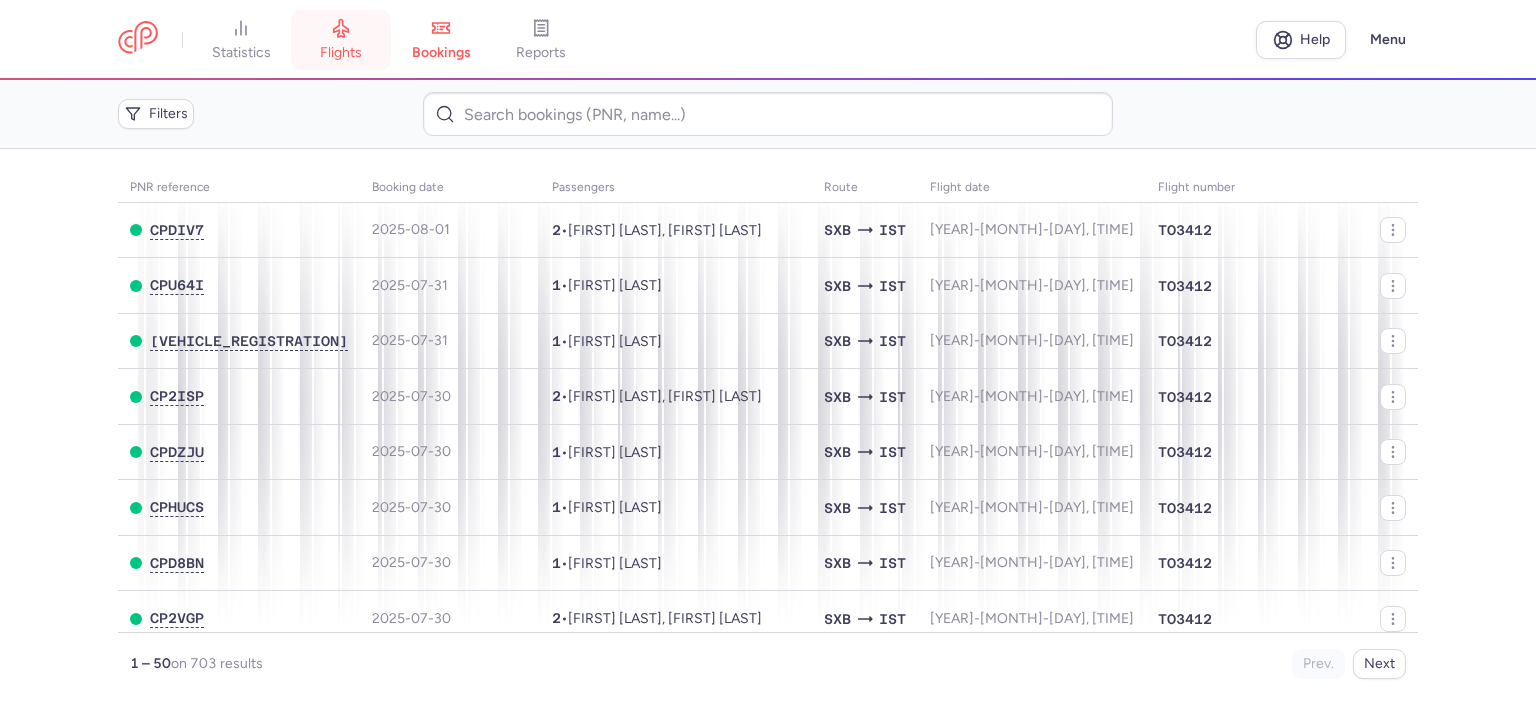 click on "flights" at bounding box center (341, 40) 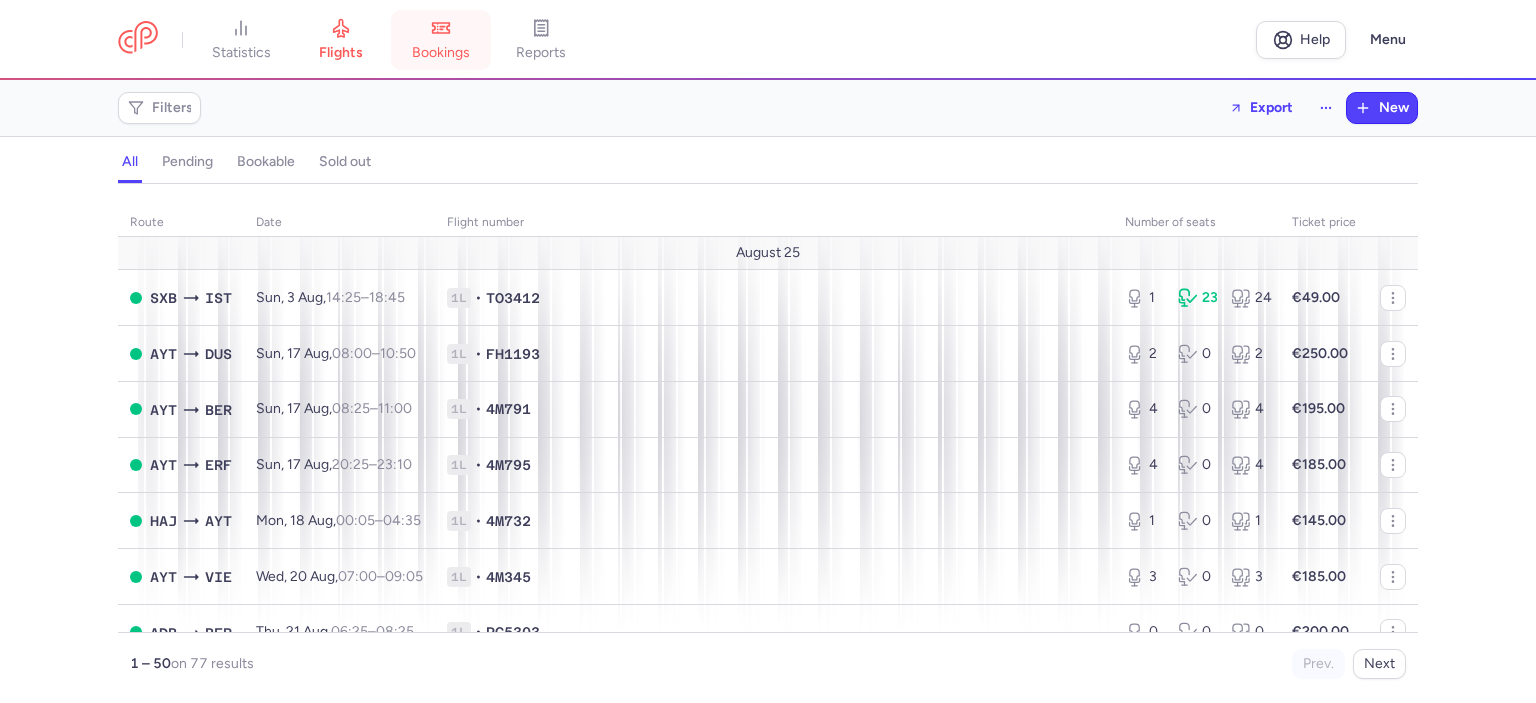 click on "bookings" at bounding box center [441, 40] 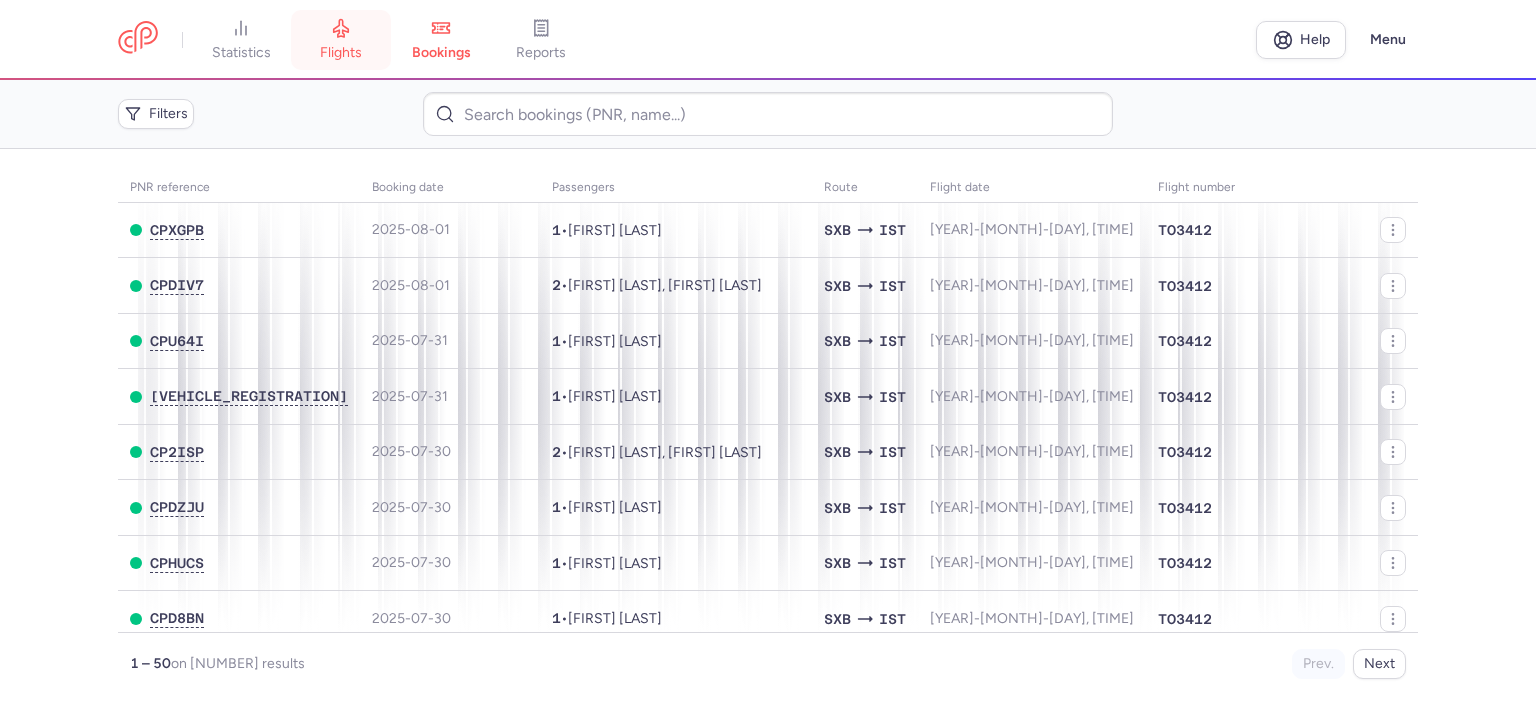 click on "flights" at bounding box center (341, 53) 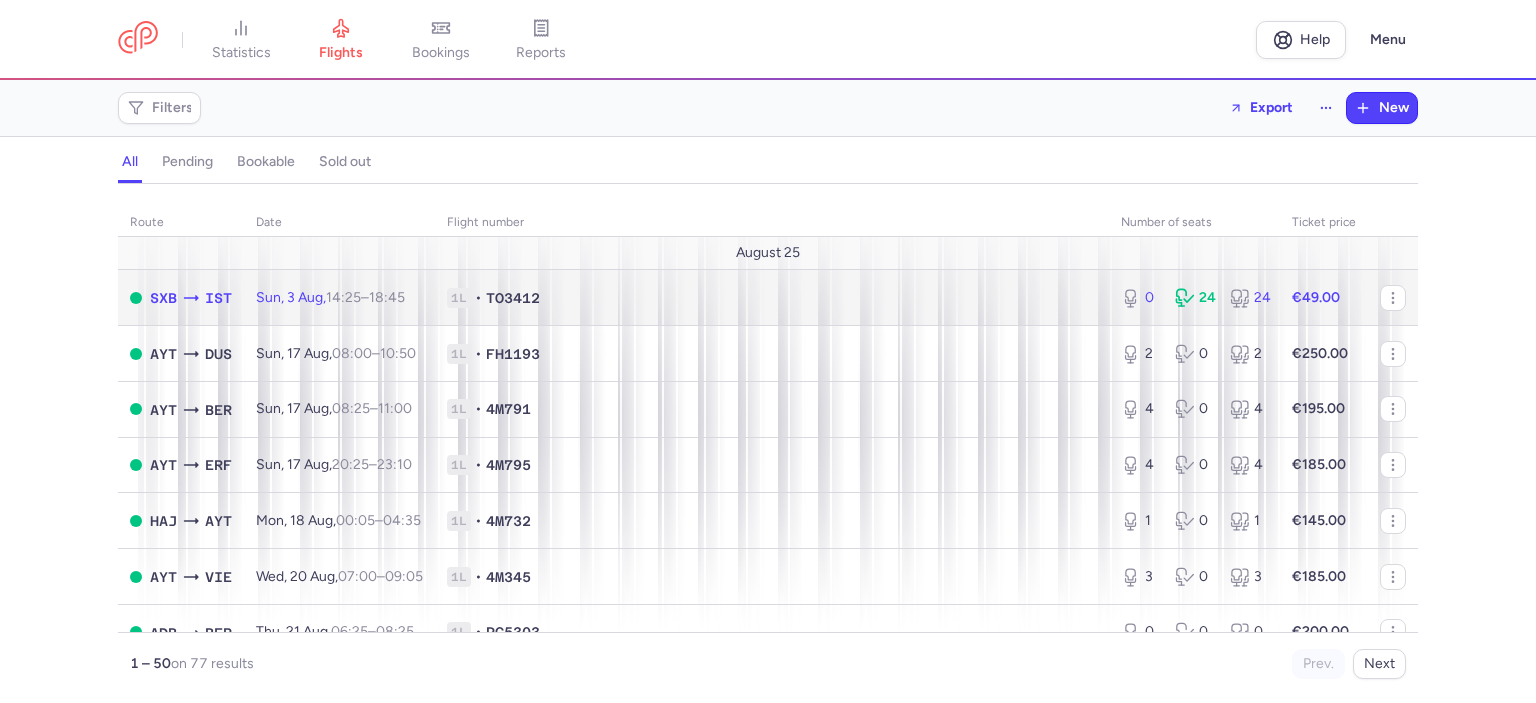 click on "1L • [FLIGHT_NUMBER]" 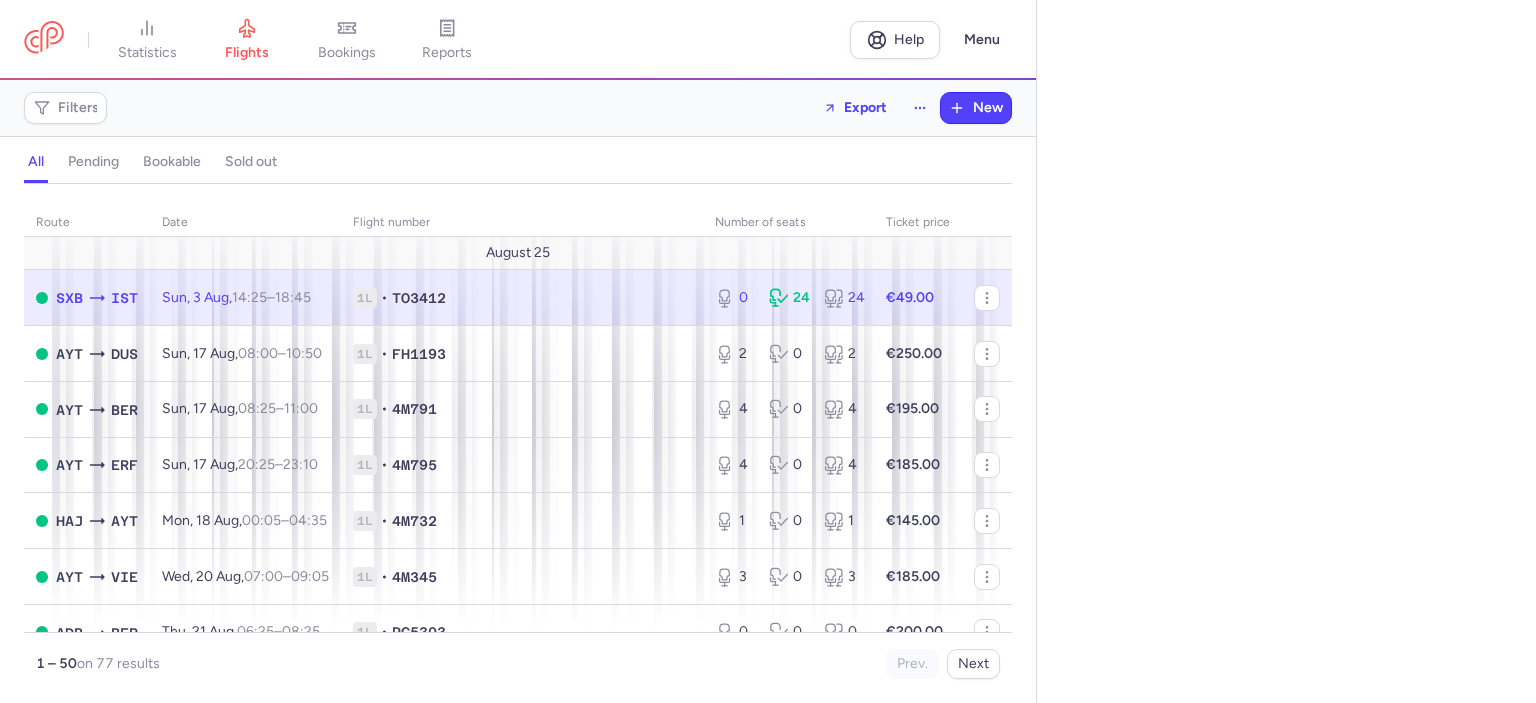 select on "days" 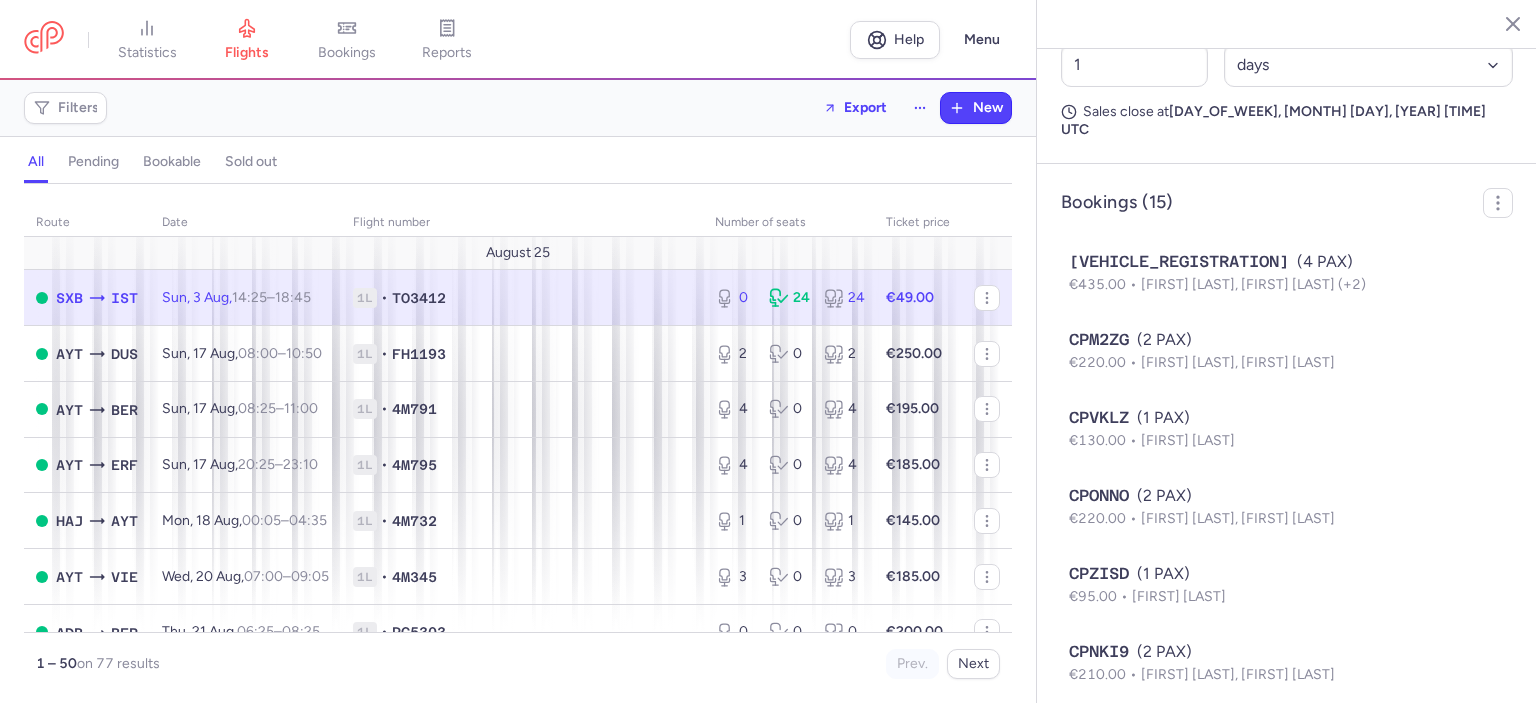 scroll, scrollTop: 1081, scrollLeft: 0, axis: vertical 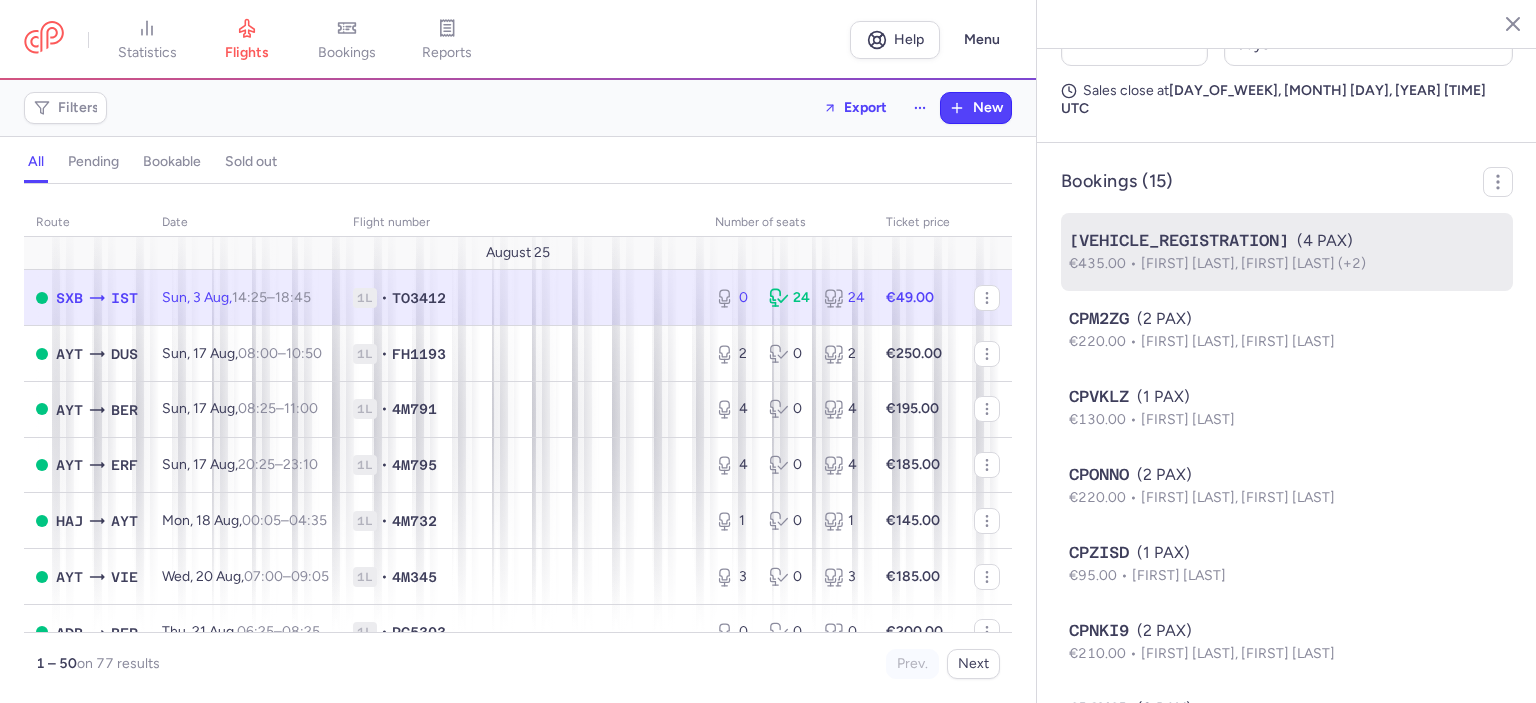click on "€435.00 [FIRST] [LAST], [FIRST] [LAST] (+2)" at bounding box center [1287, 264] 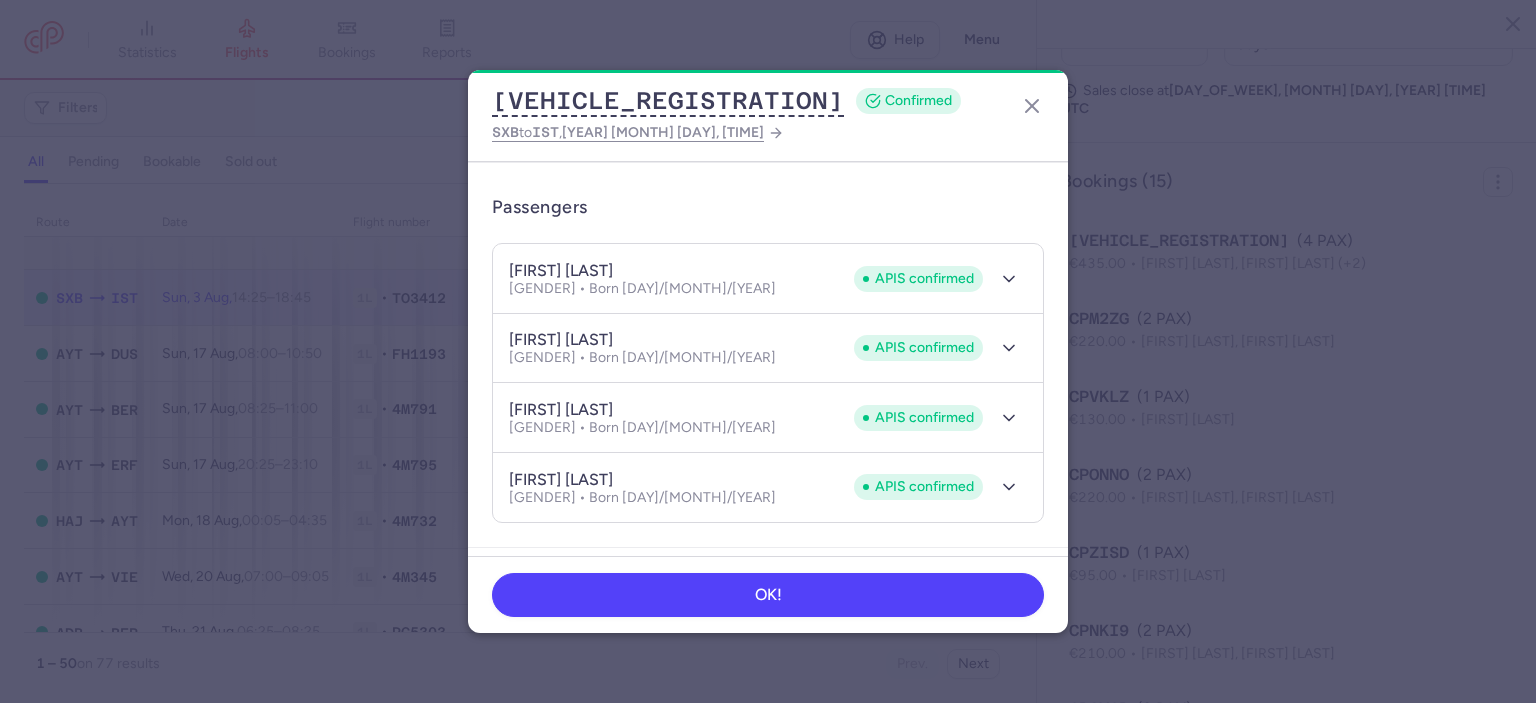 scroll, scrollTop: 141, scrollLeft: 0, axis: vertical 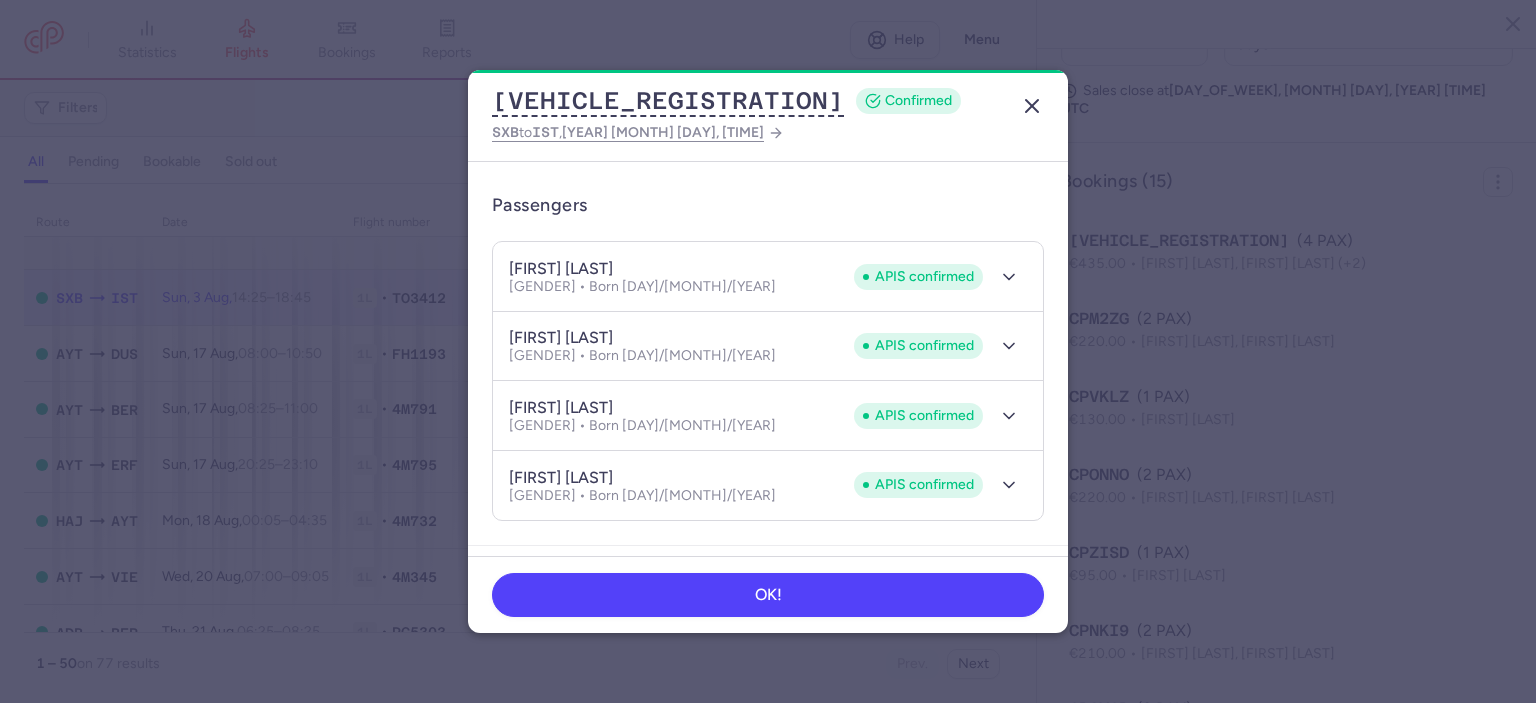 click 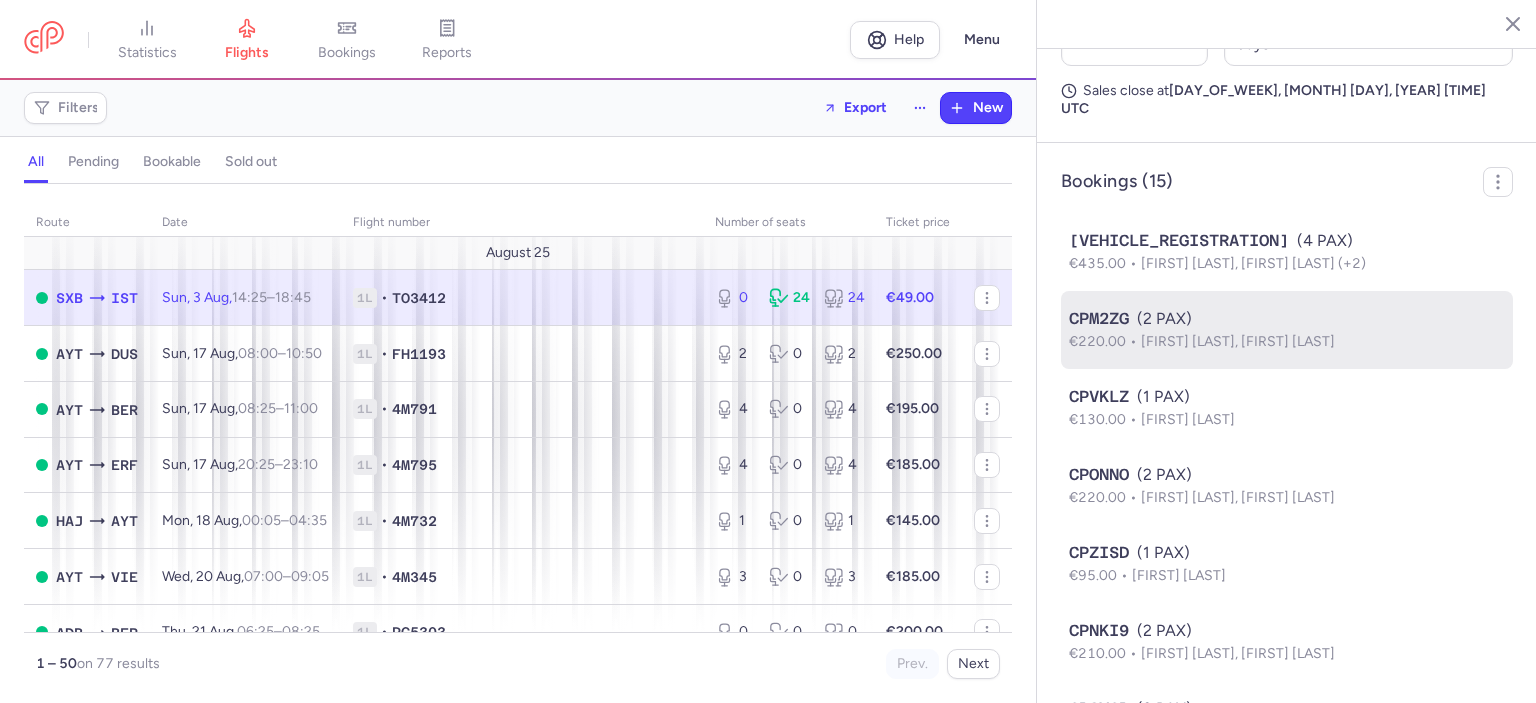 type 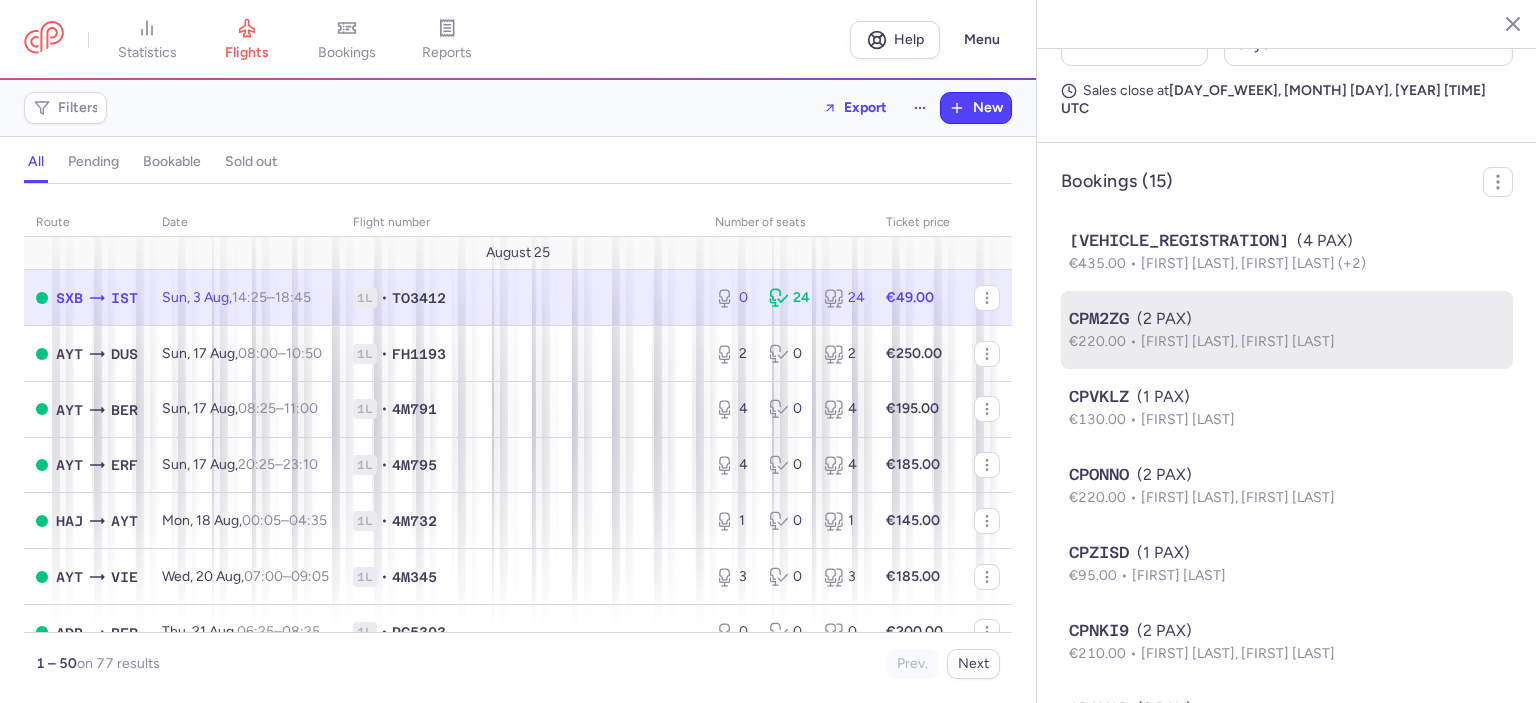 click on "[FIRST] [LAST], [FIRST] [LAST]" at bounding box center [1238, 341] 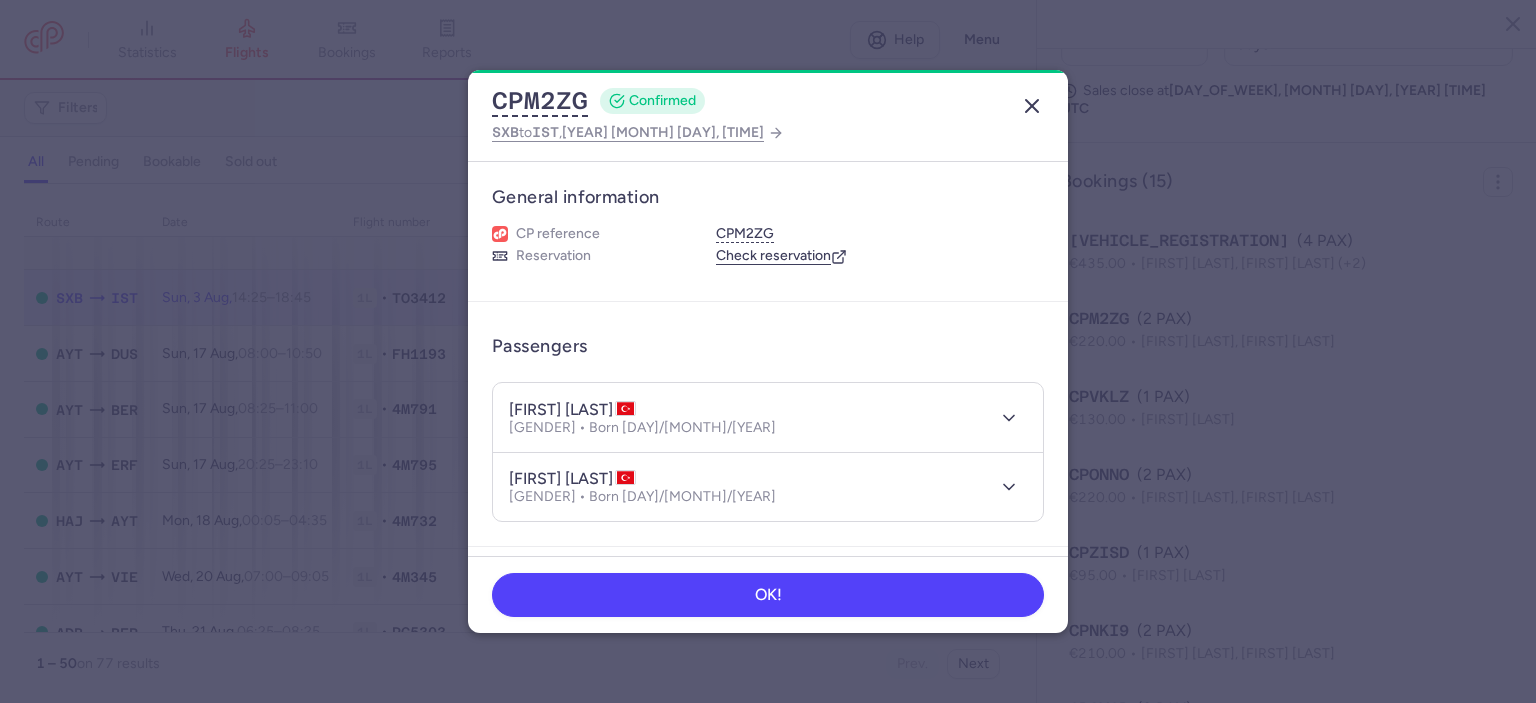 click 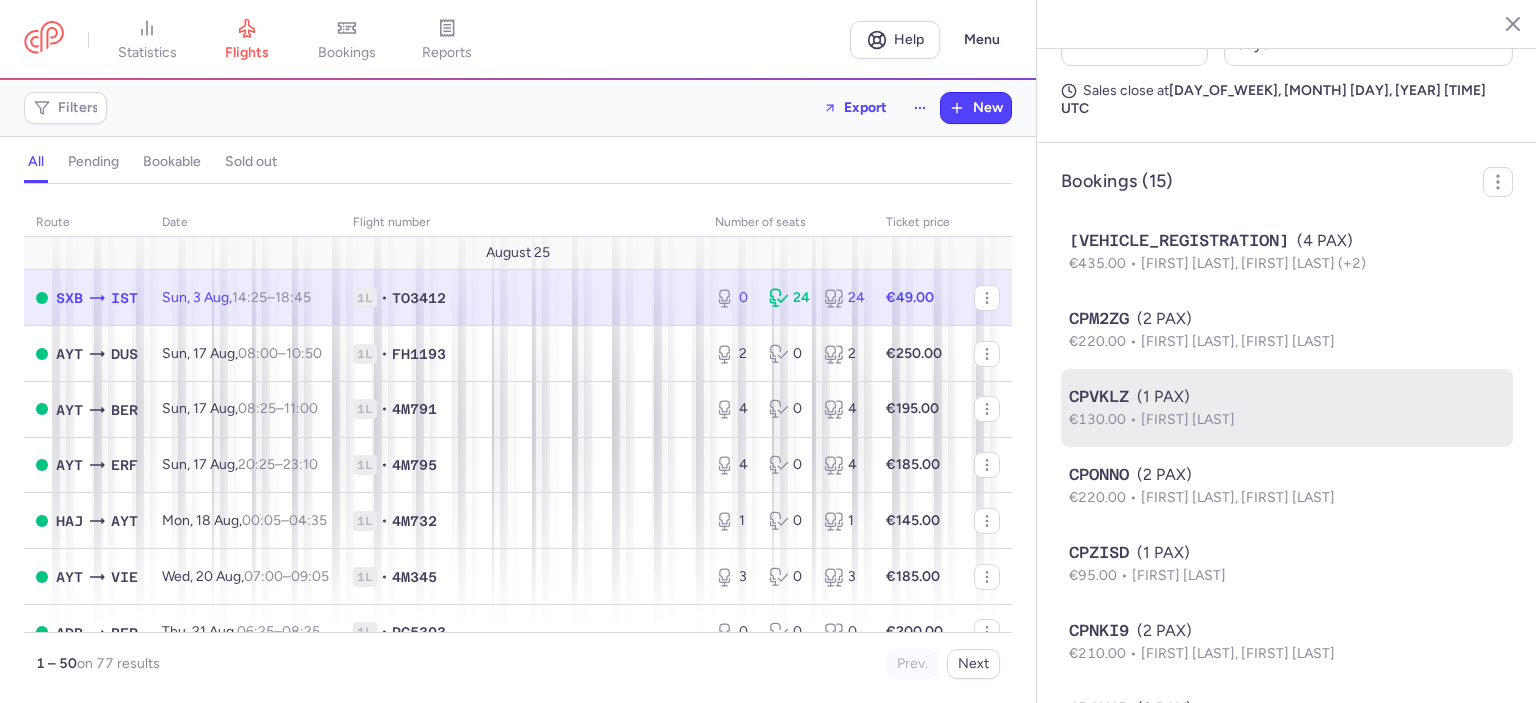 type 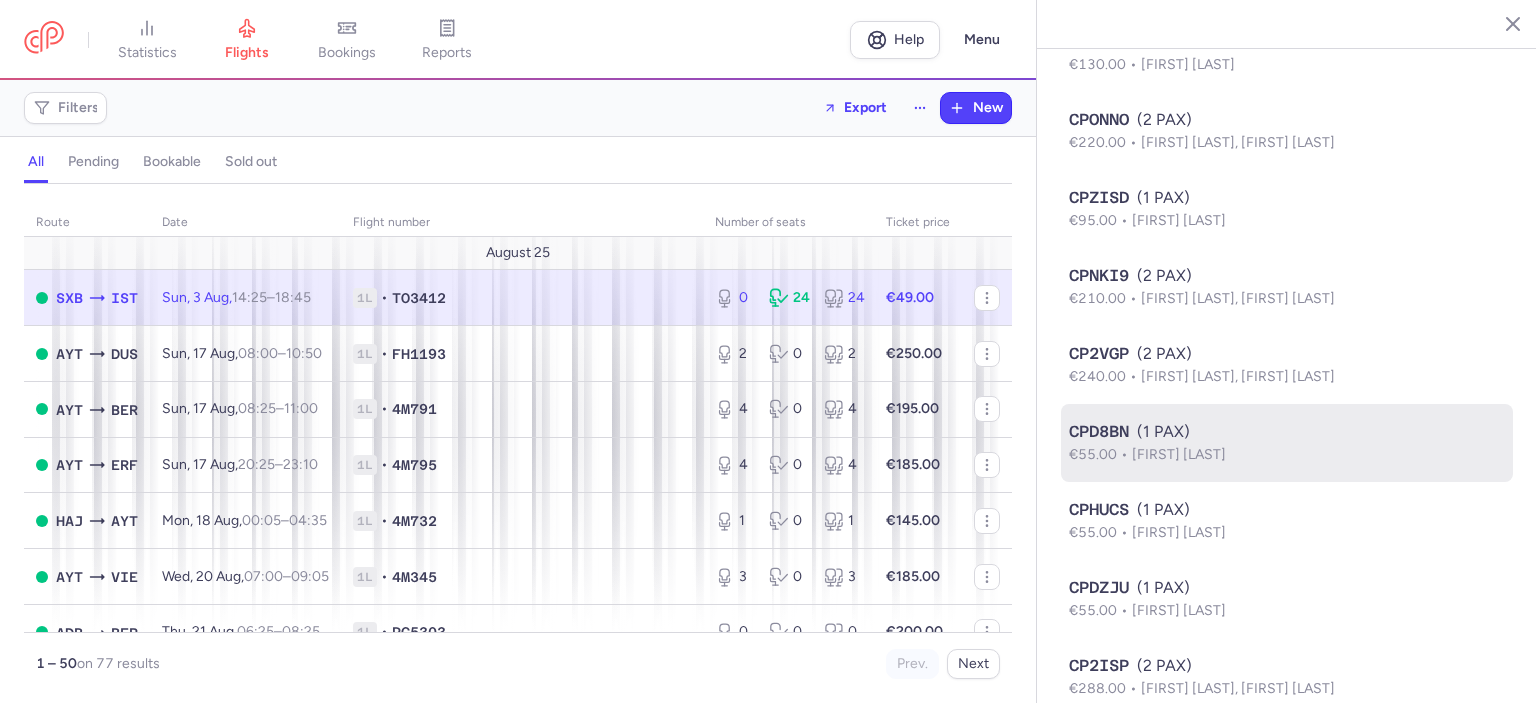 scroll, scrollTop: 1439, scrollLeft: 0, axis: vertical 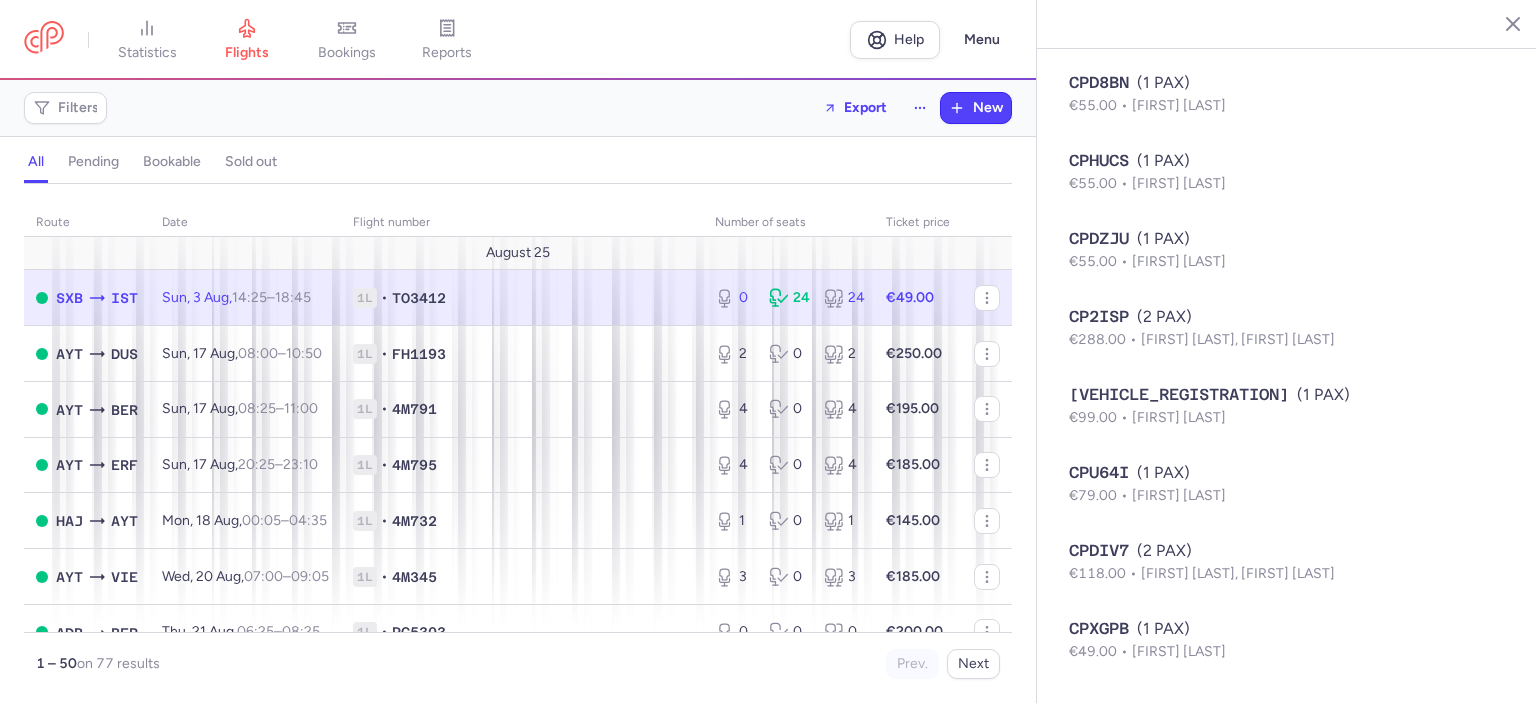 click 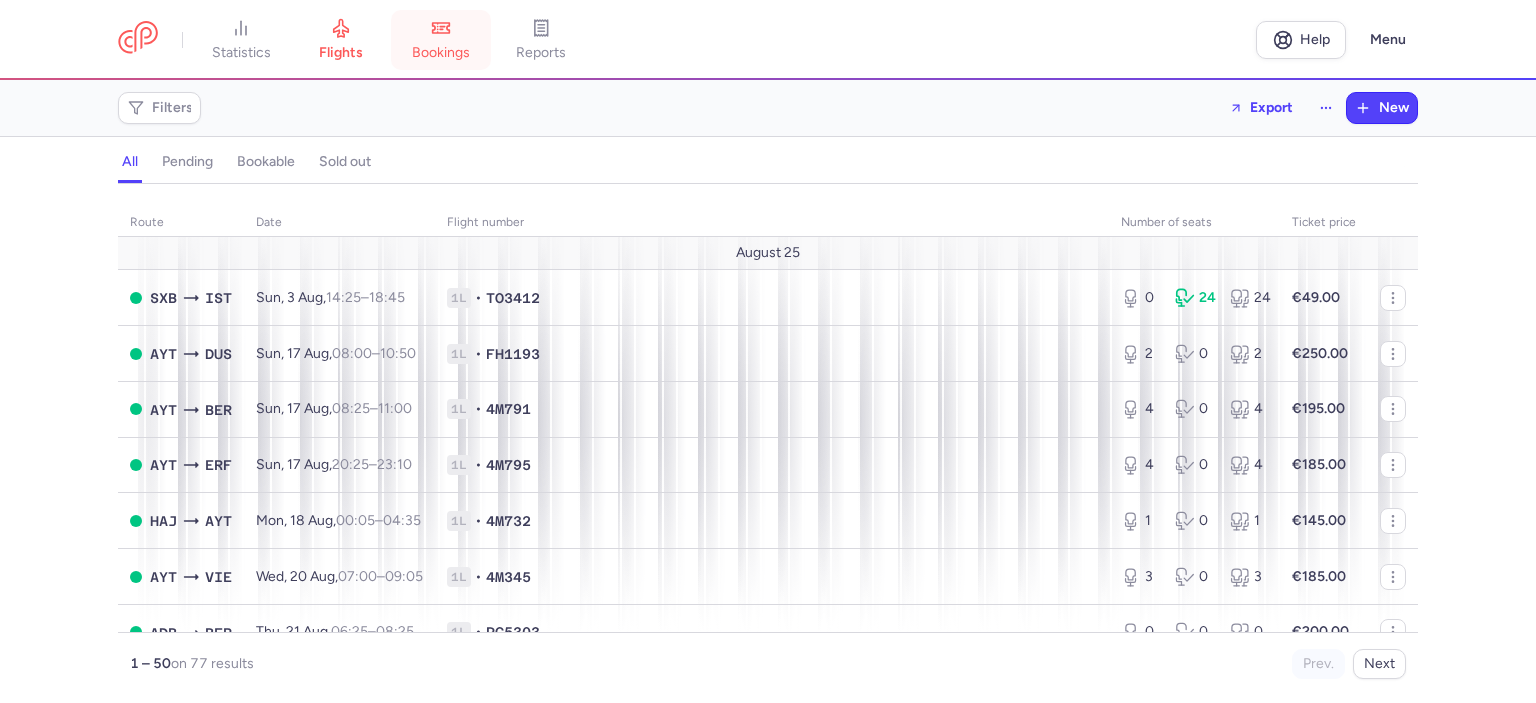 click on "bookings" at bounding box center [441, 53] 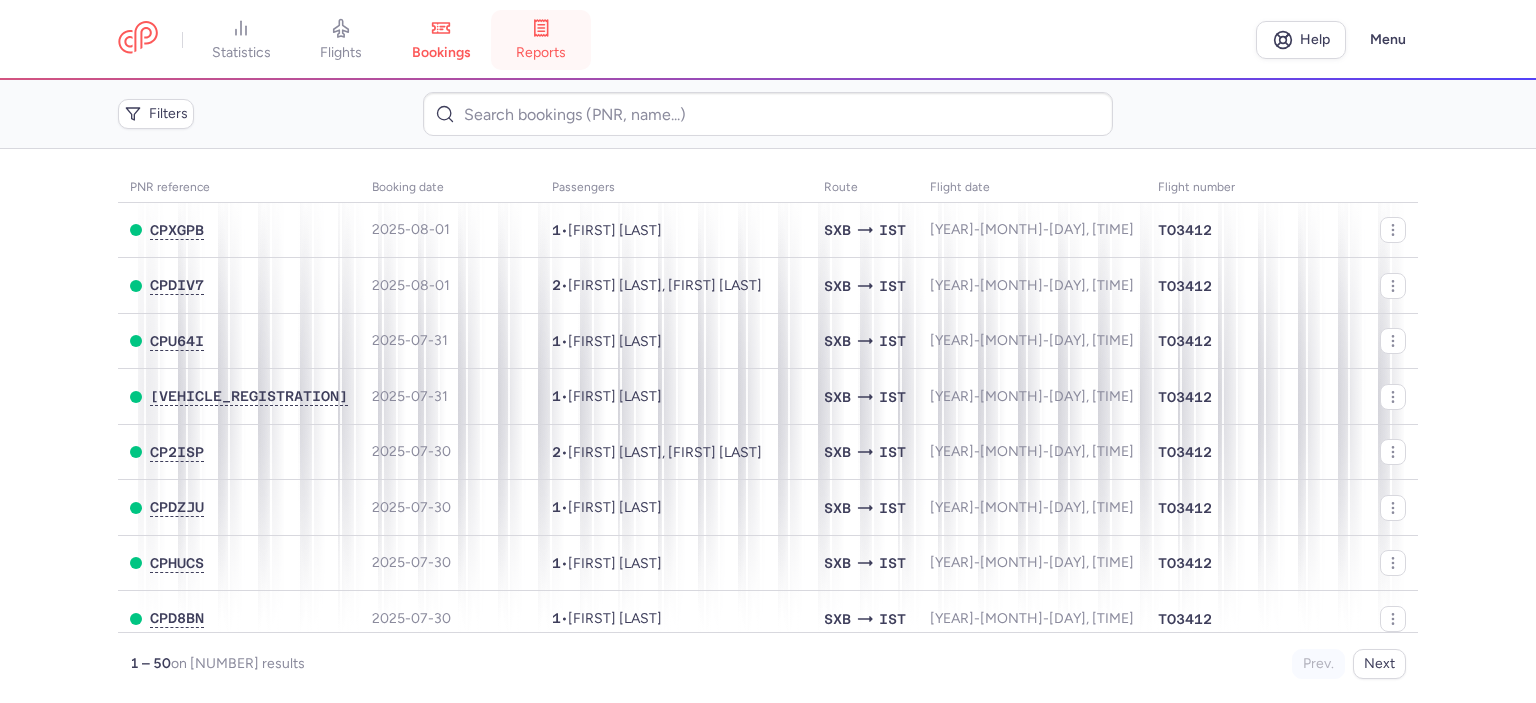 click on "reports" at bounding box center (541, 40) 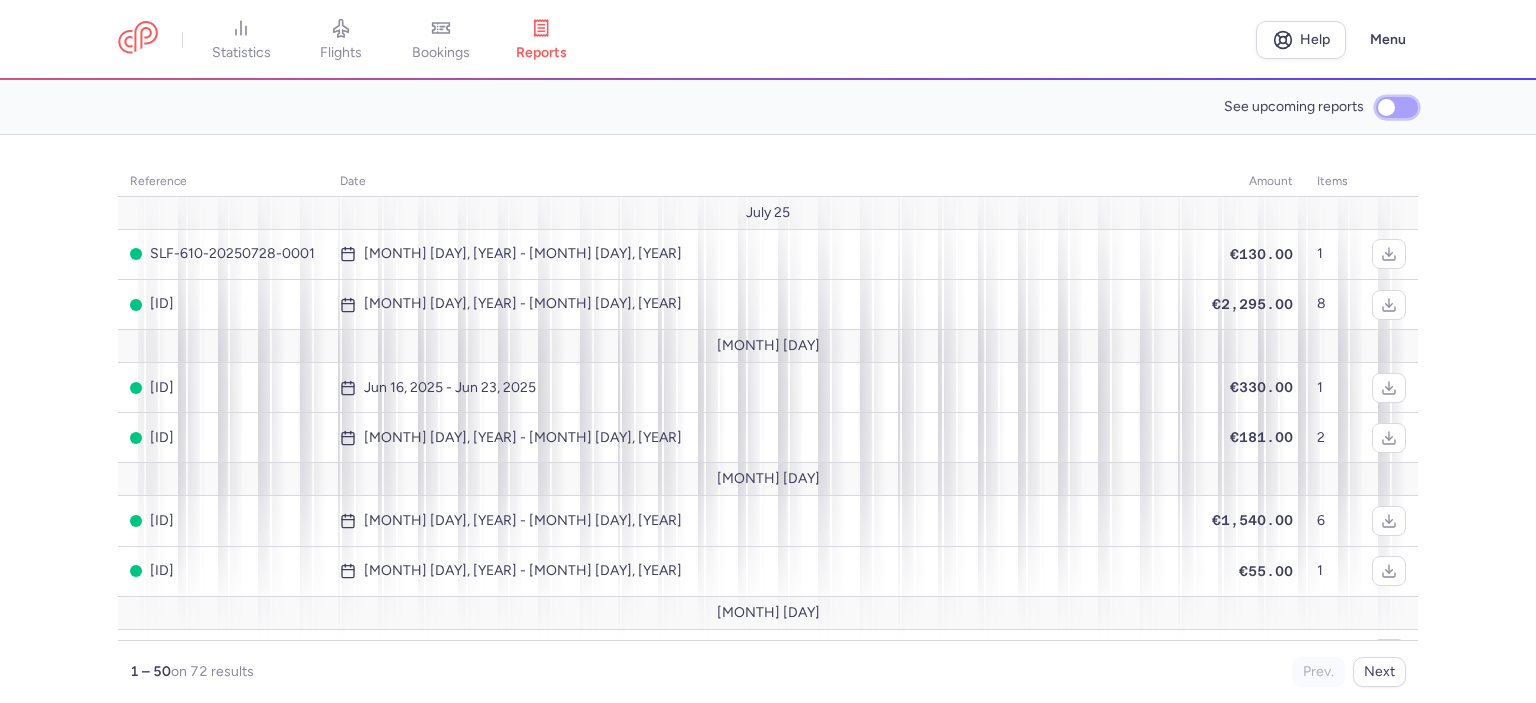 click on "See upcoming reports" at bounding box center (1397, 107) 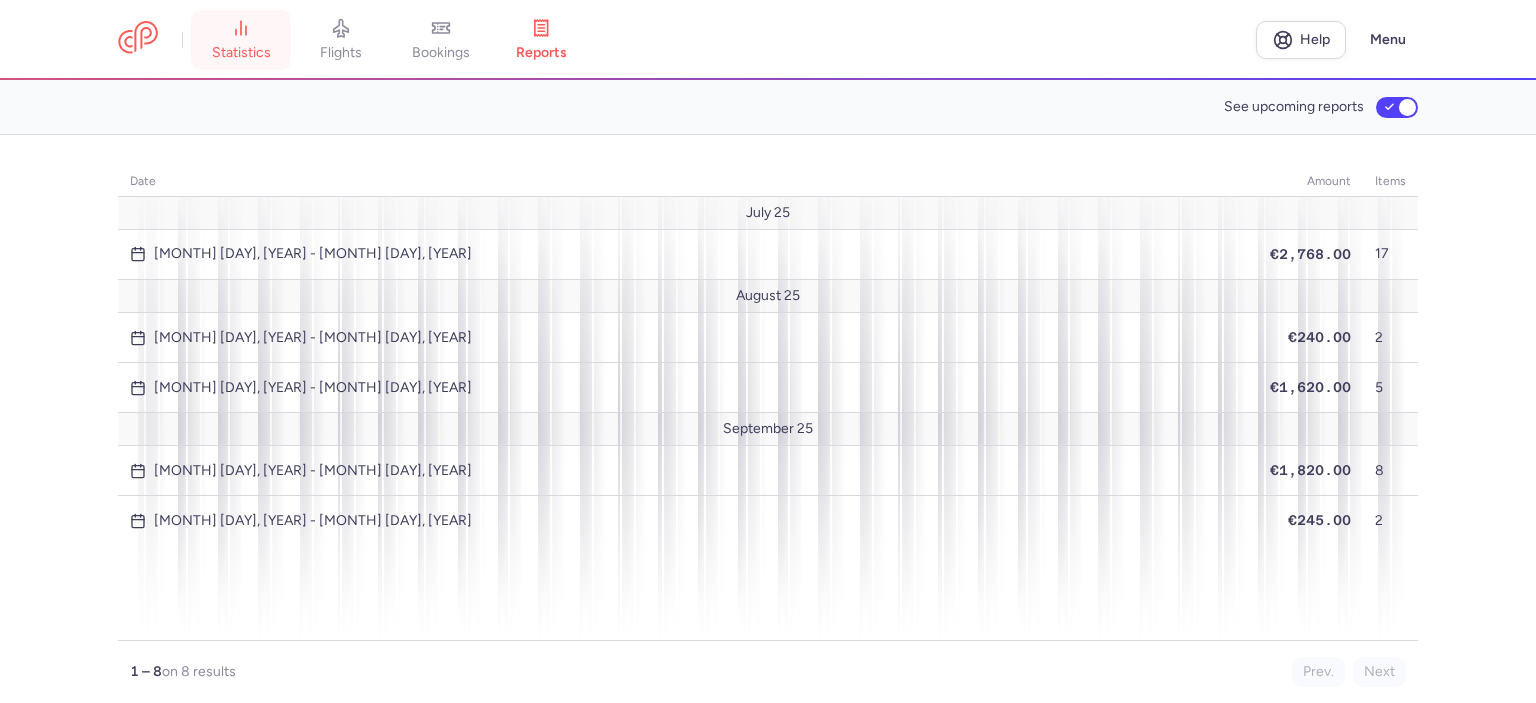 click on "statistics" at bounding box center (241, 53) 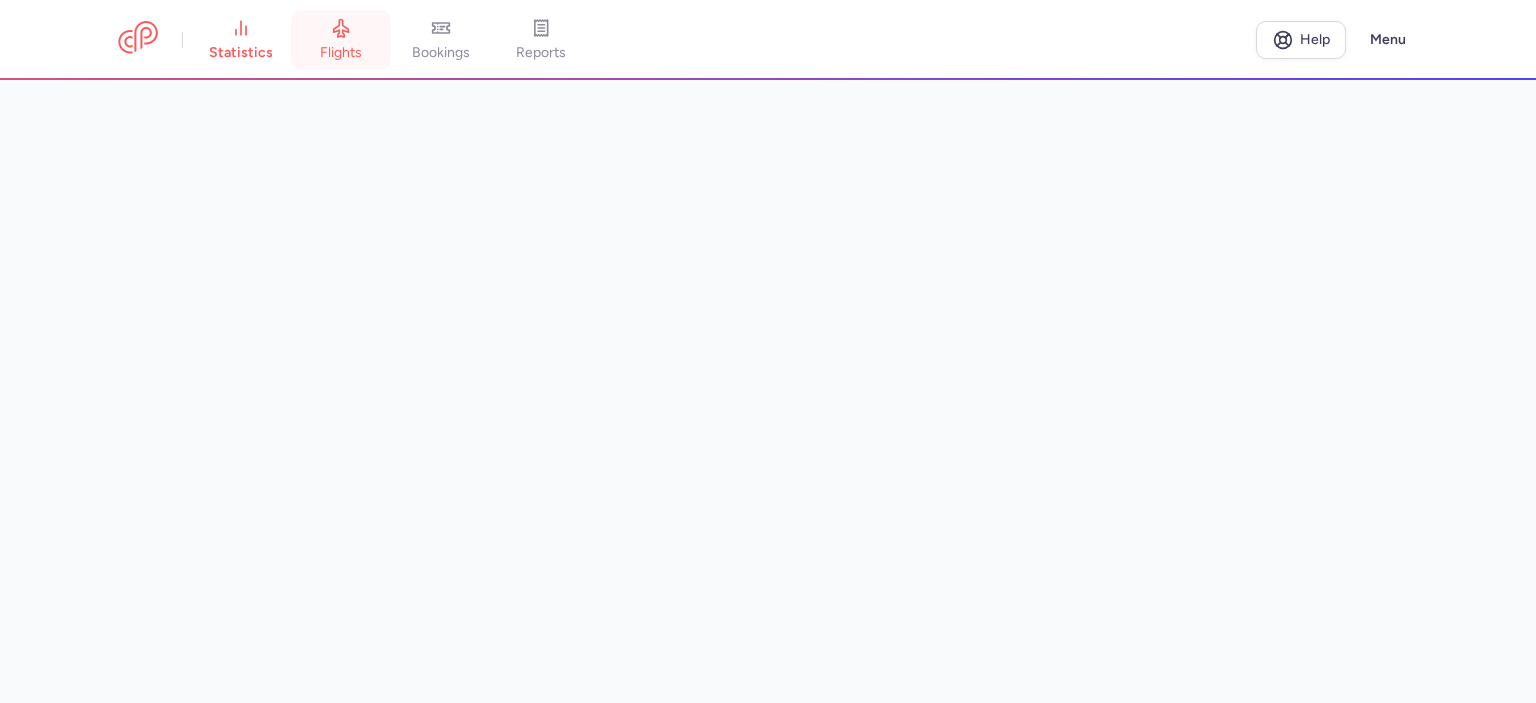 click on "flights" at bounding box center [341, 40] 